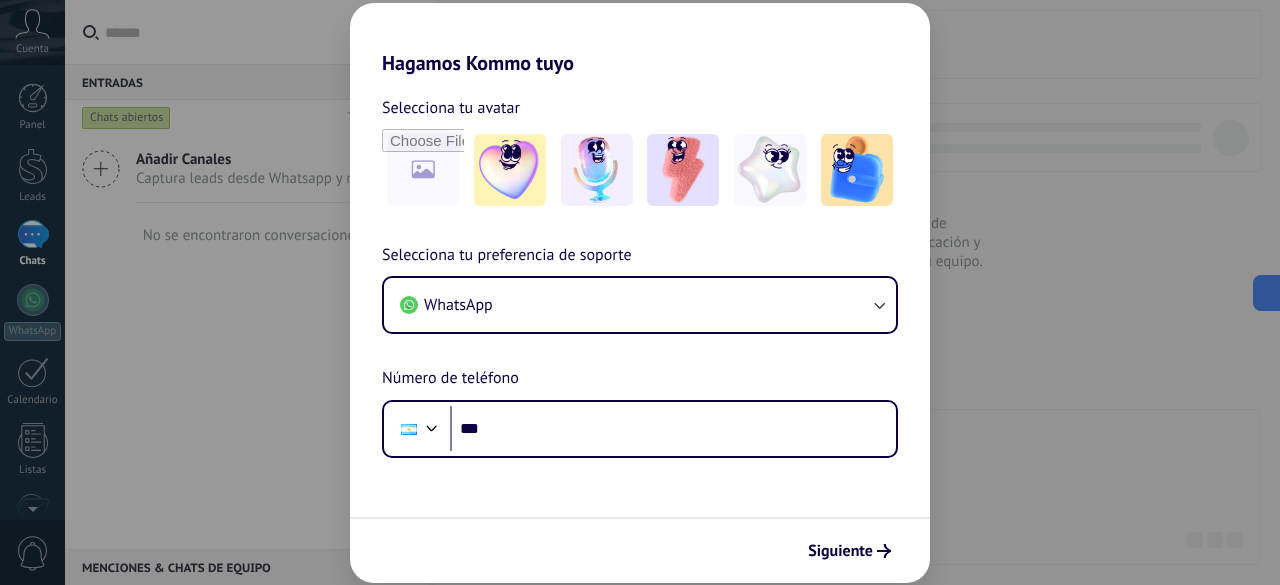 scroll, scrollTop: 0, scrollLeft: 0, axis: both 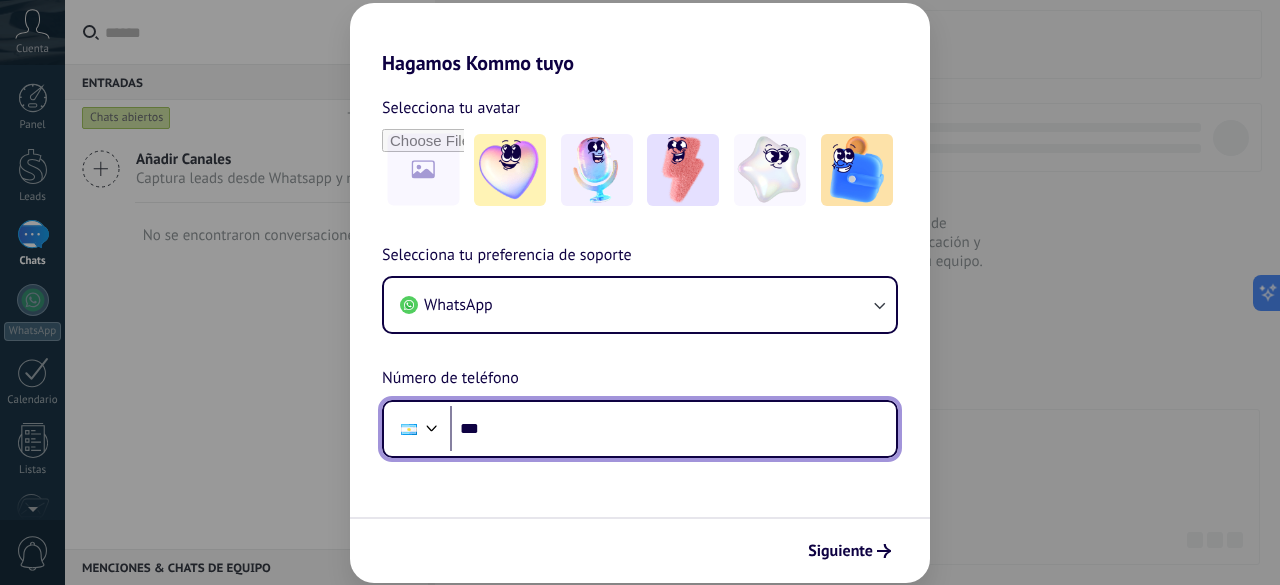 click on "***" at bounding box center (673, 429) 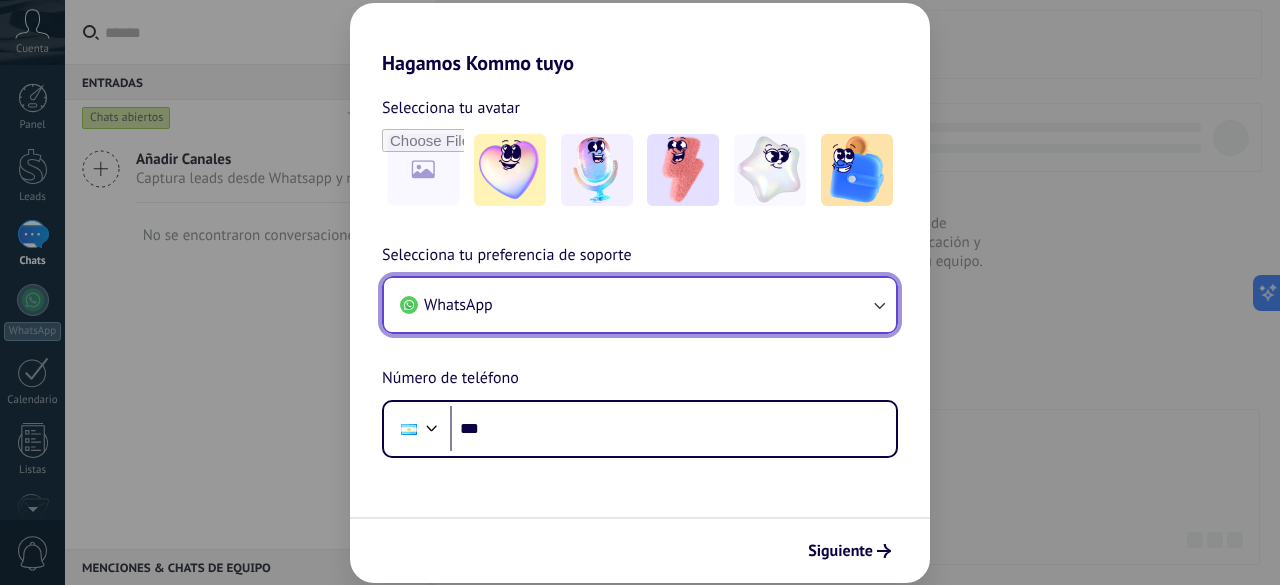 click on "WhatsApp" at bounding box center (640, 305) 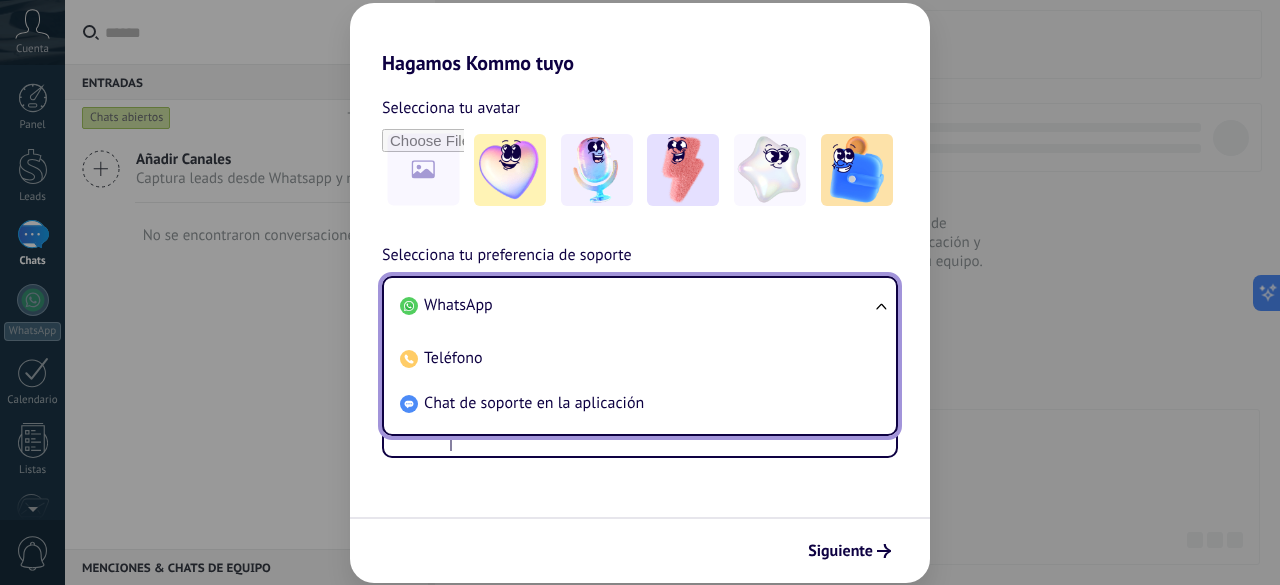 click on "Selecciona tu preferencia de soporte WhatsApp WhatsApp Teléfono Chat de soporte en la aplicación Número de teléfono Phone ***" at bounding box center [640, 350] 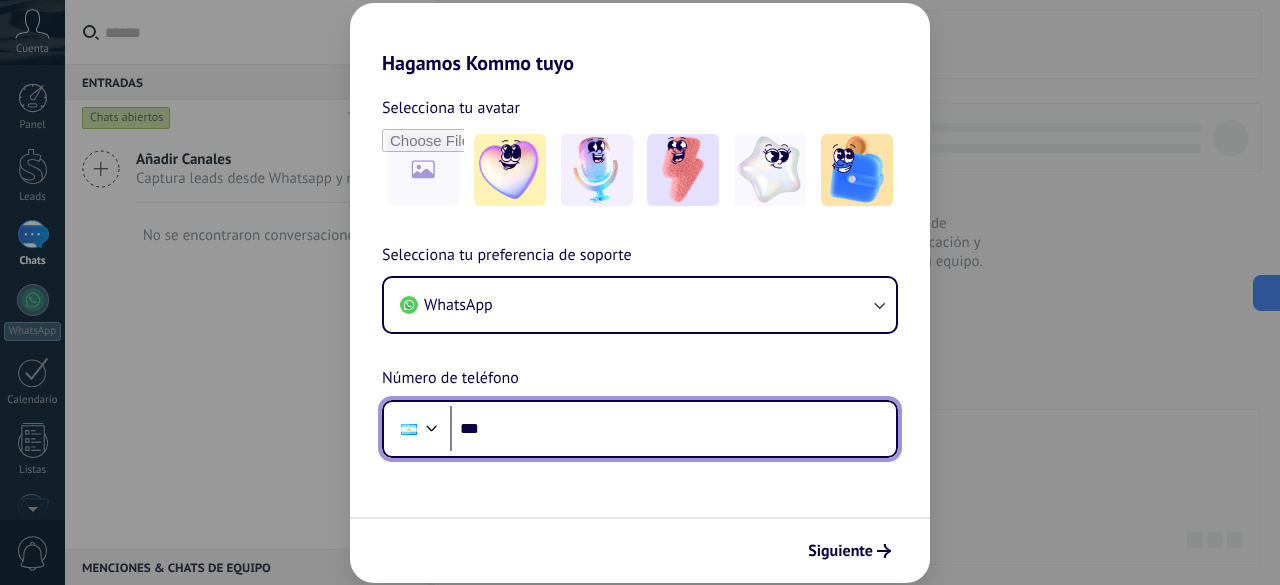 click on "***" at bounding box center (673, 429) 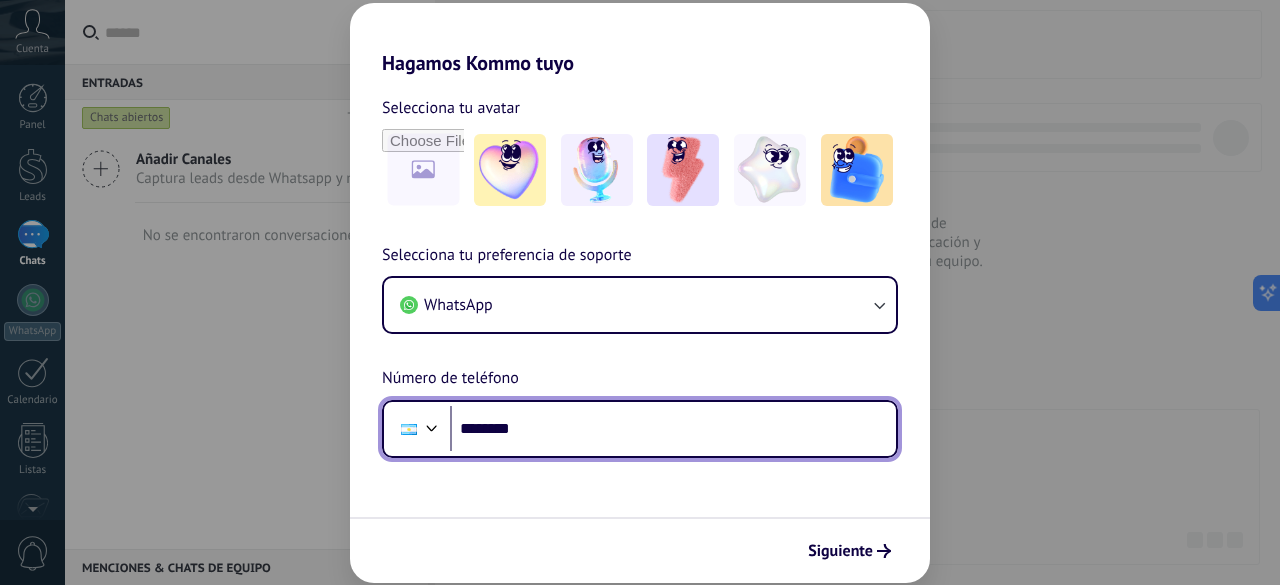 click on "********" at bounding box center (673, 429) 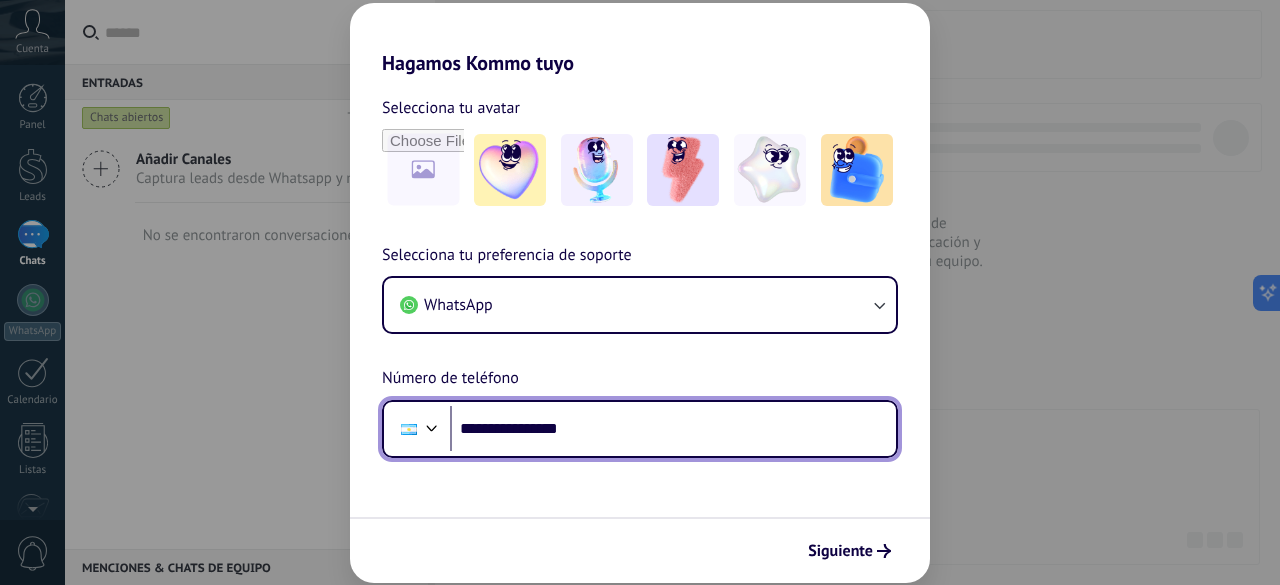 type on "**********" 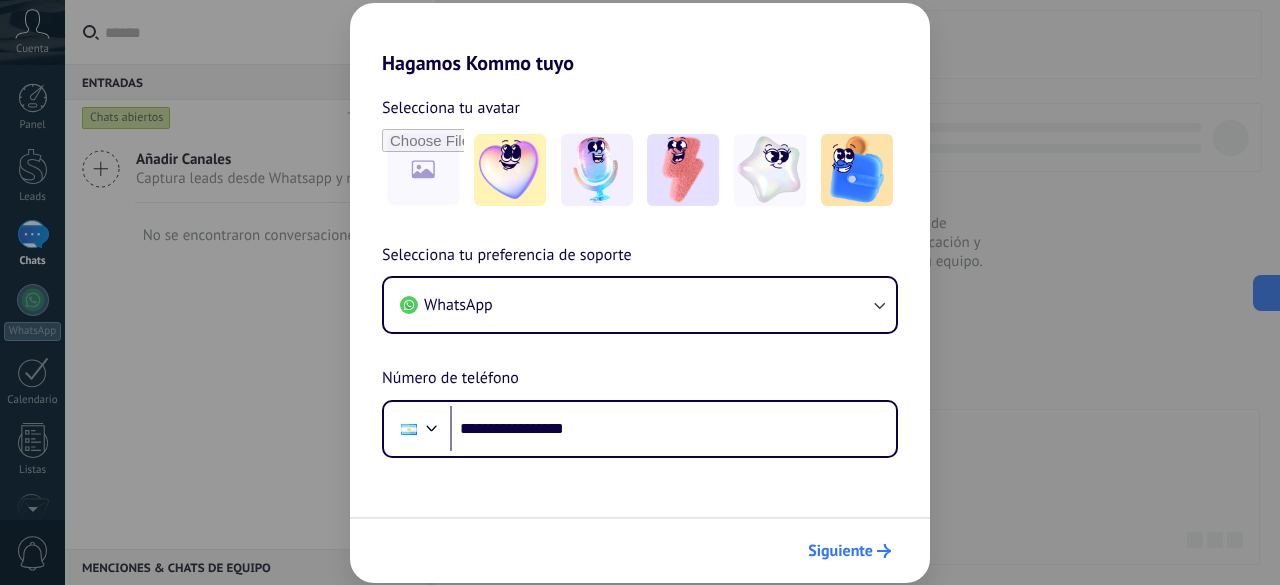 click on "Siguiente" at bounding box center (840, 551) 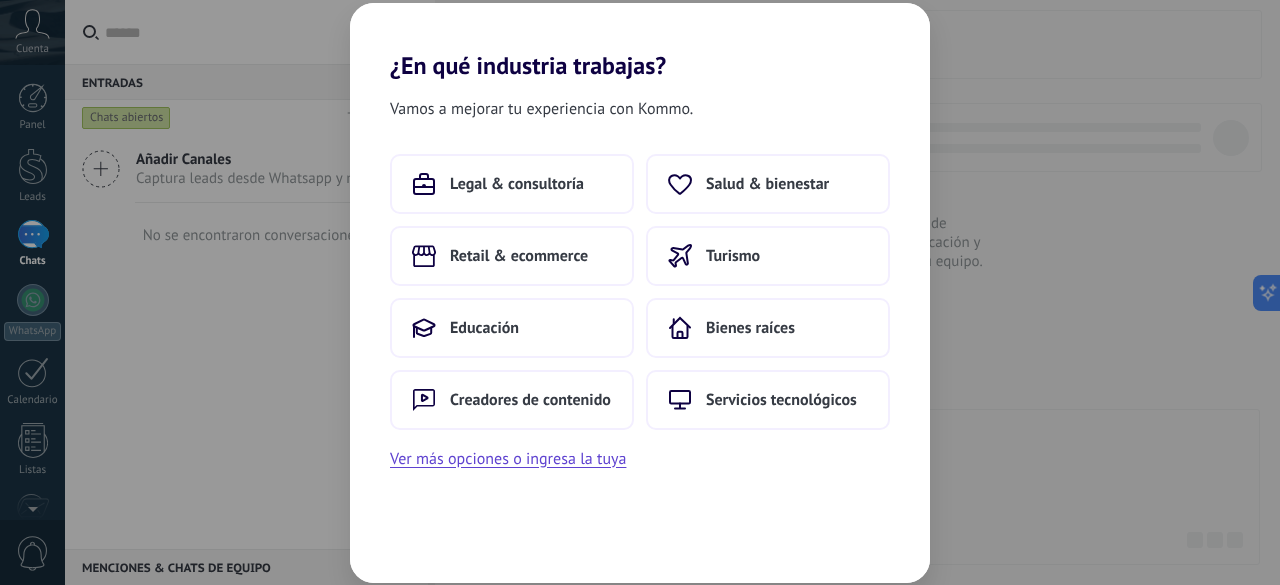 click on "¿En qué industria trabajas? Vamos a mejorar tu experiencia con Kommo. Legal & consultoría Salud & bienestar Retail & ecommerce Turismo Educación Bienes raíces Creadores de contenido Servicios tecnológicos Ver más opciones o ingresa la tuya" at bounding box center (640, 292) 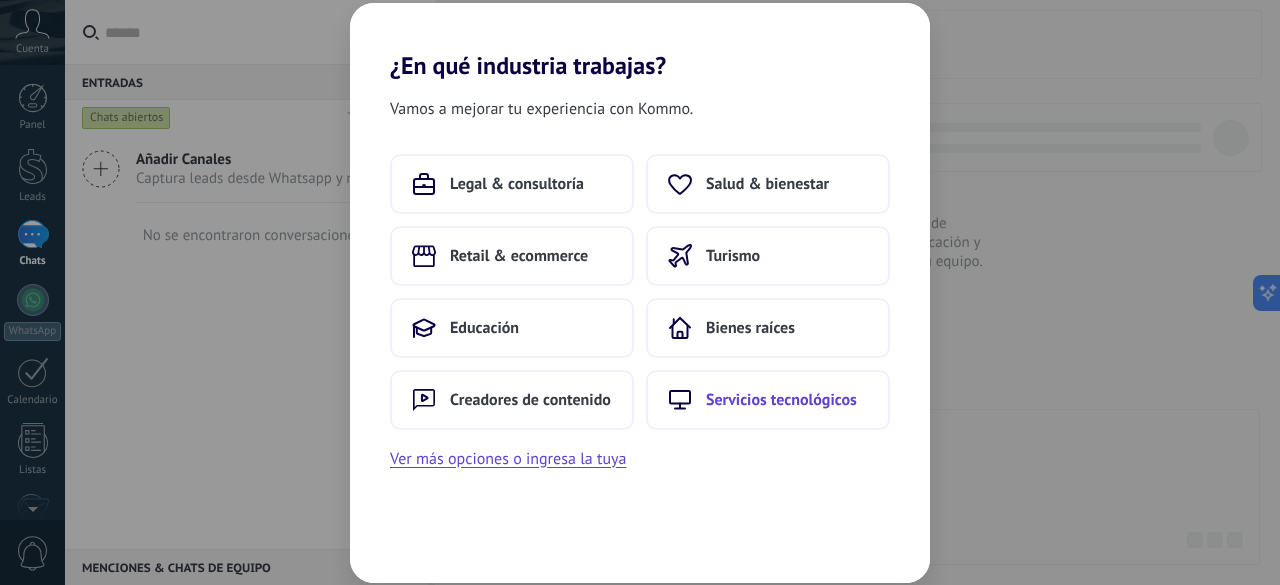 click on "Servicios tecnológicos" at bounding box center (781, 400) 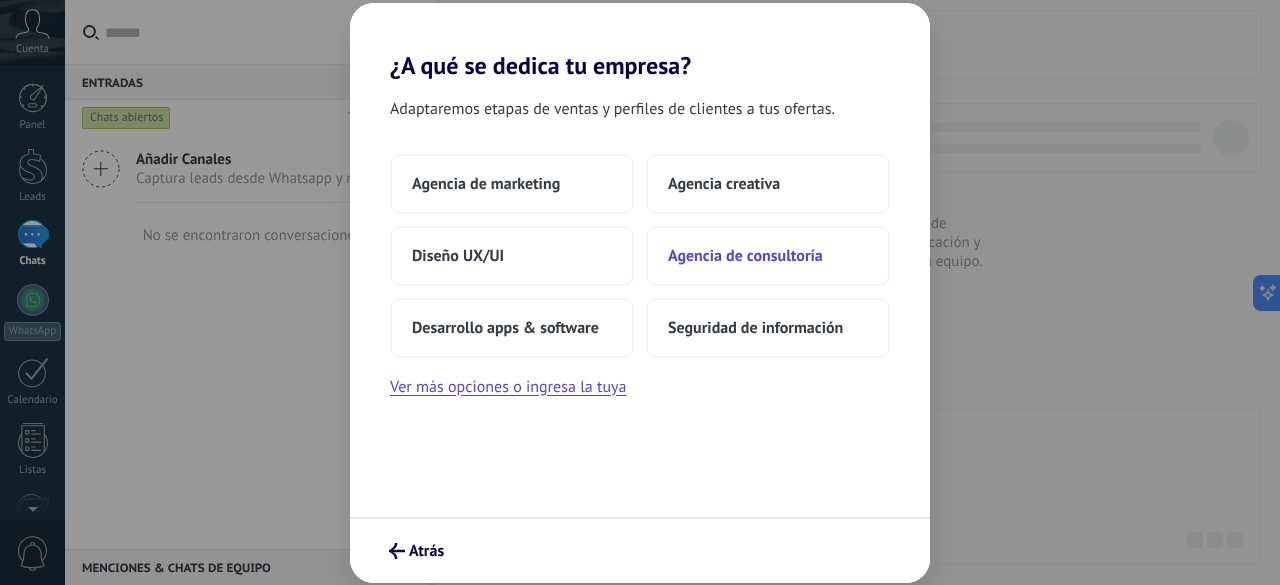 click on "Agencia de consultoría" at bounding box center [745, 256] 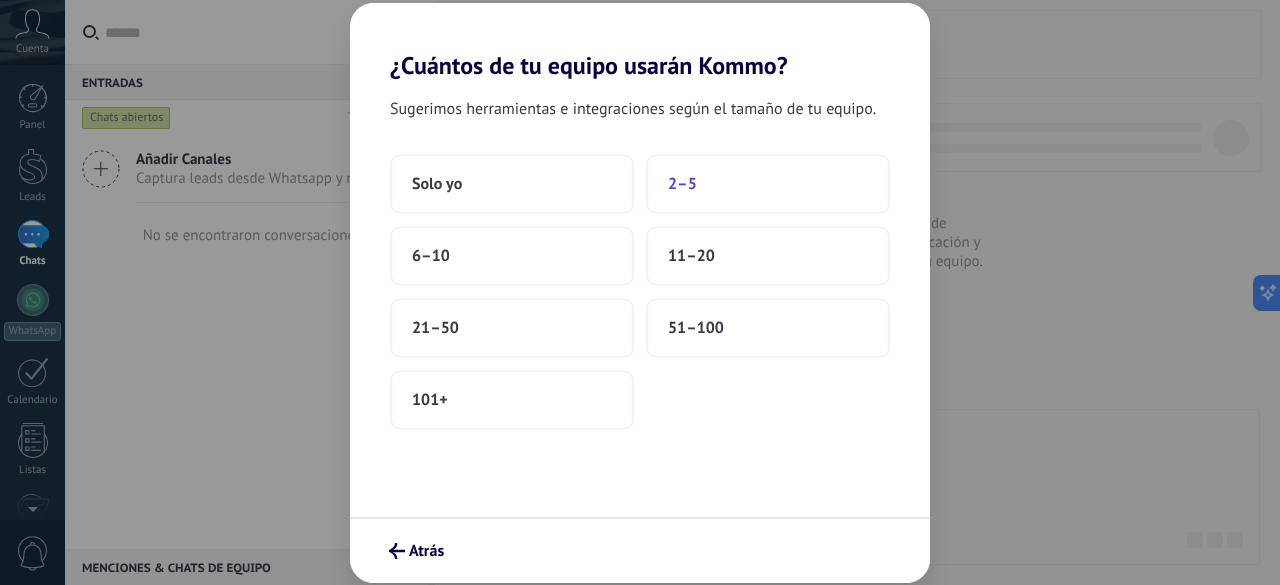 click on "2–5" at bounding box center (768, 184) 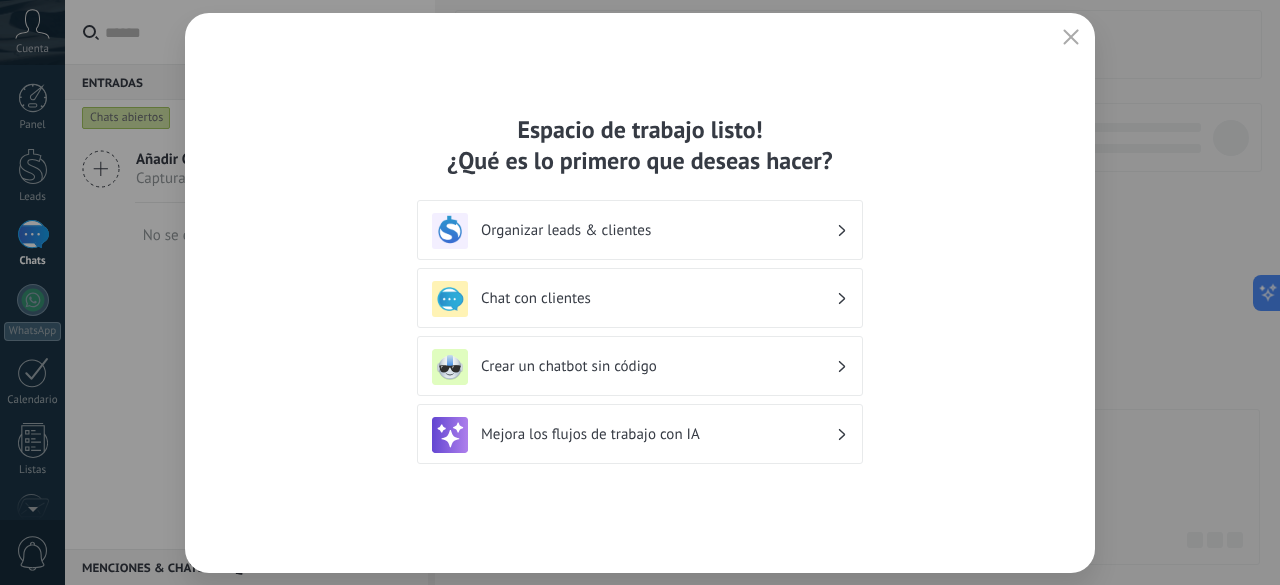 click 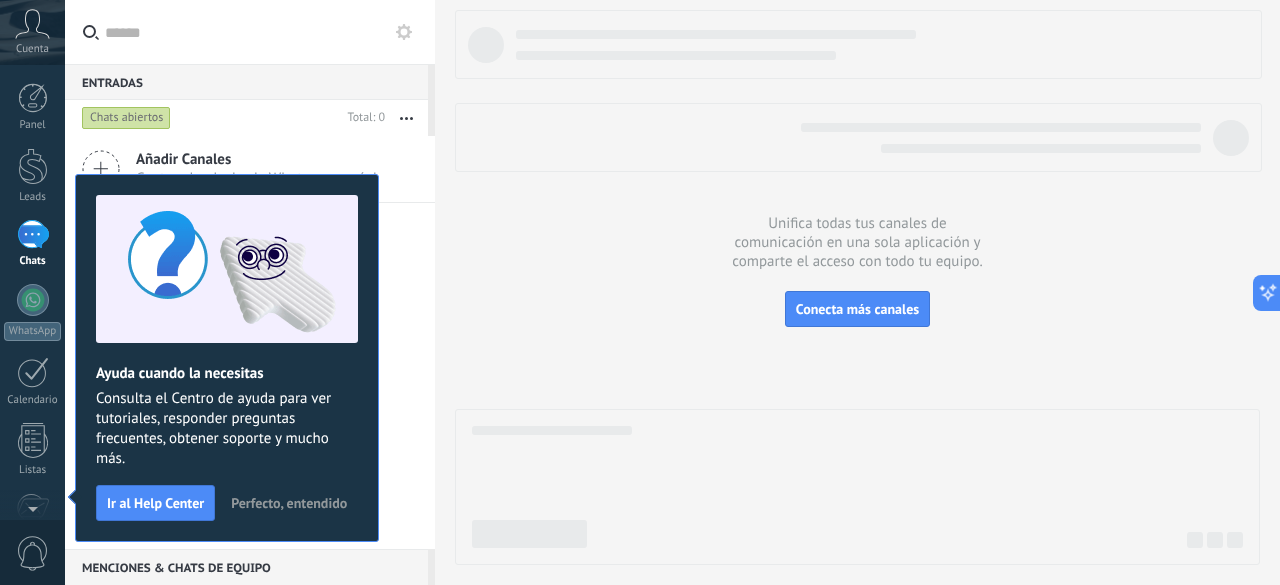 scroll, scrollTop: 36, scrollLeft: 0, axis: vertical 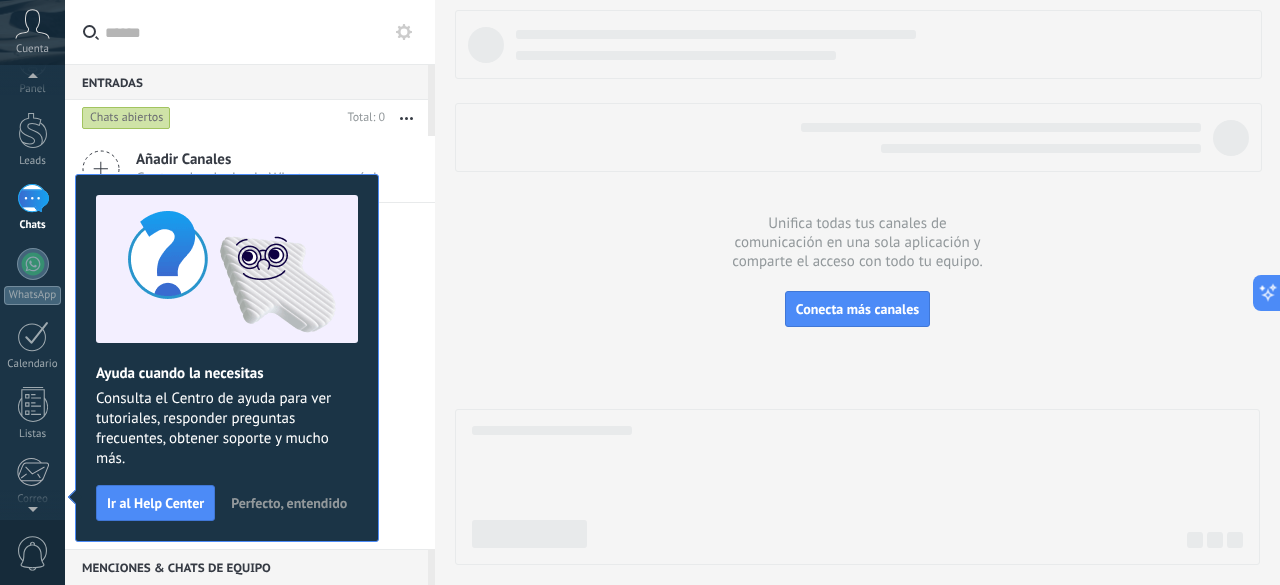 click on "0" at bounding box center (33, 553) 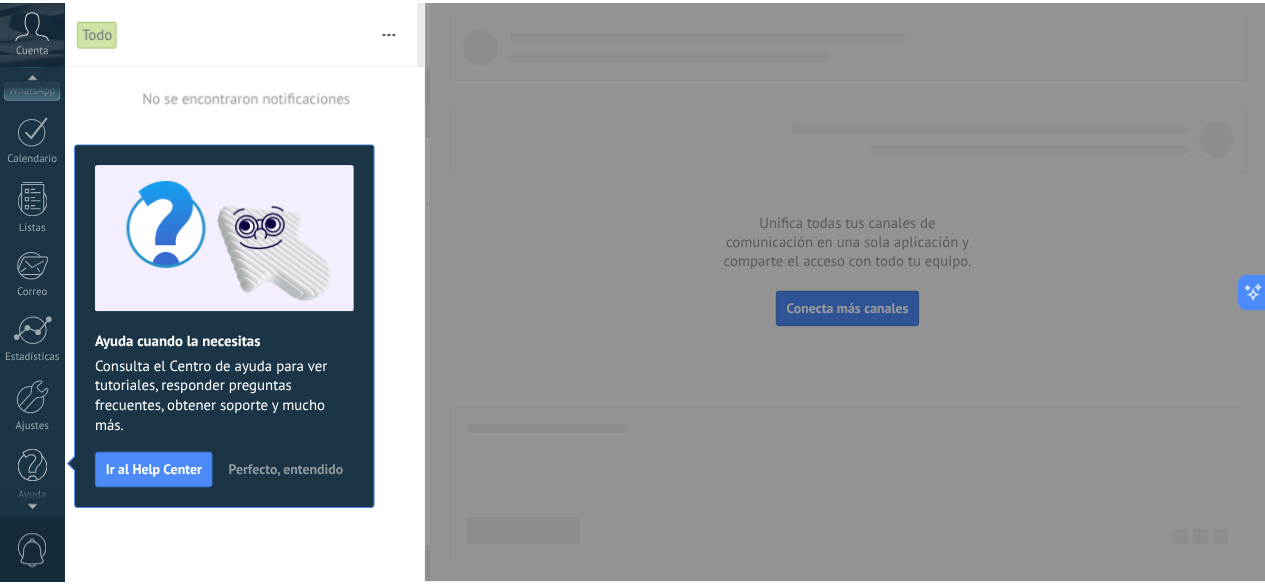 scroll, scrollTop: 245, scrollLeft: 0, axis: vertical 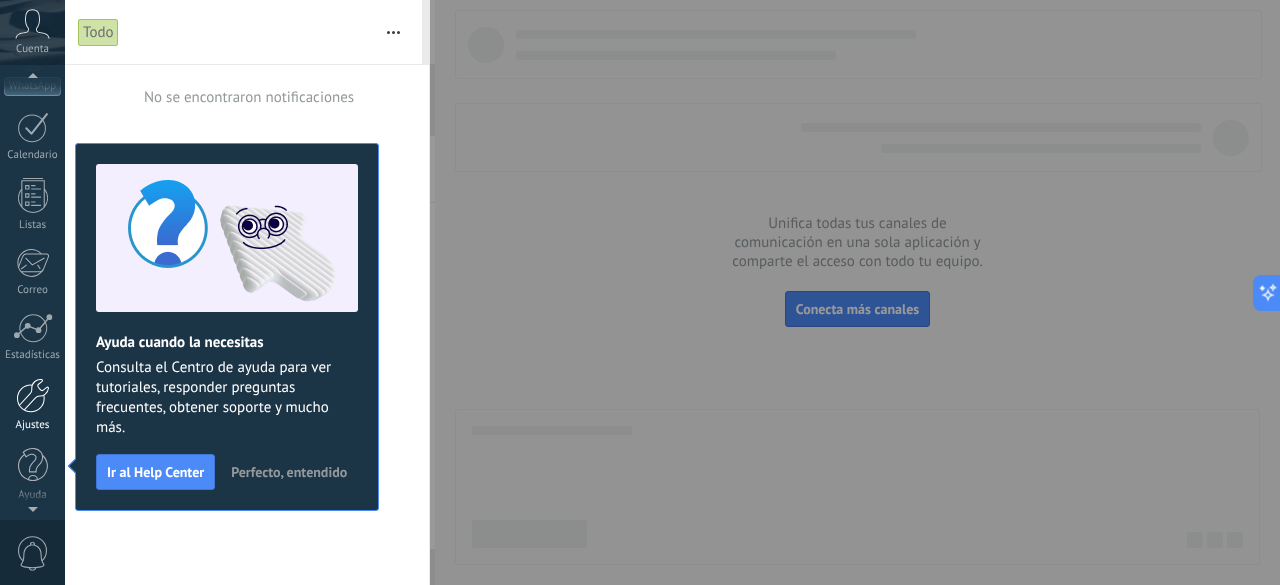 click at bounding box center (33, 395) 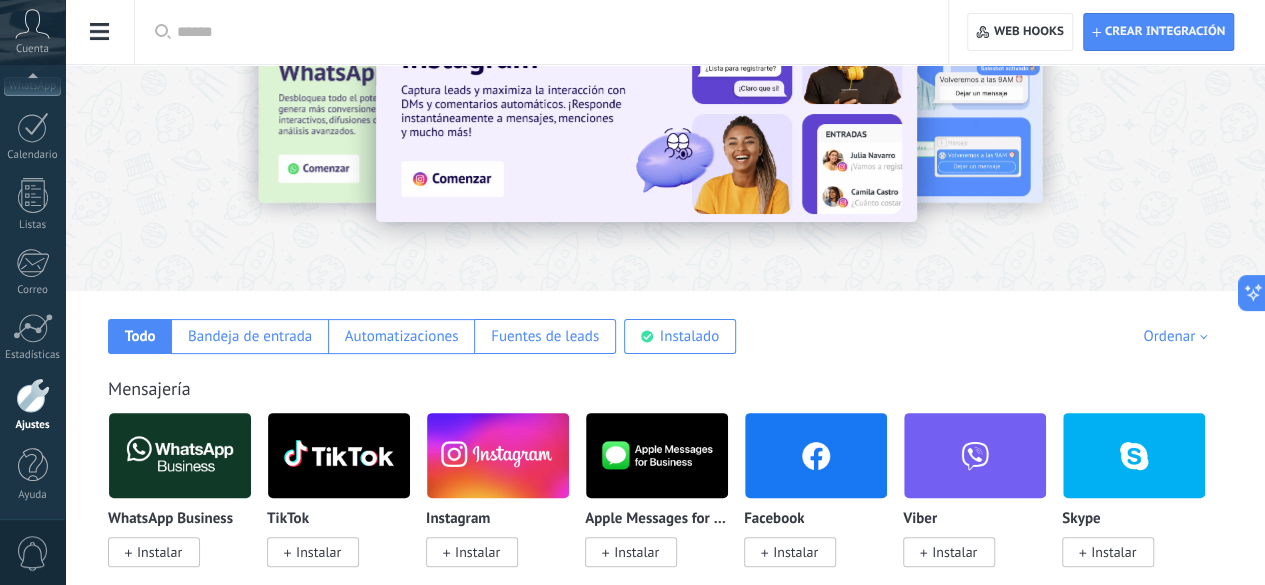 scroll, scrollTop: 0, scrollLeft: 0, axis: both 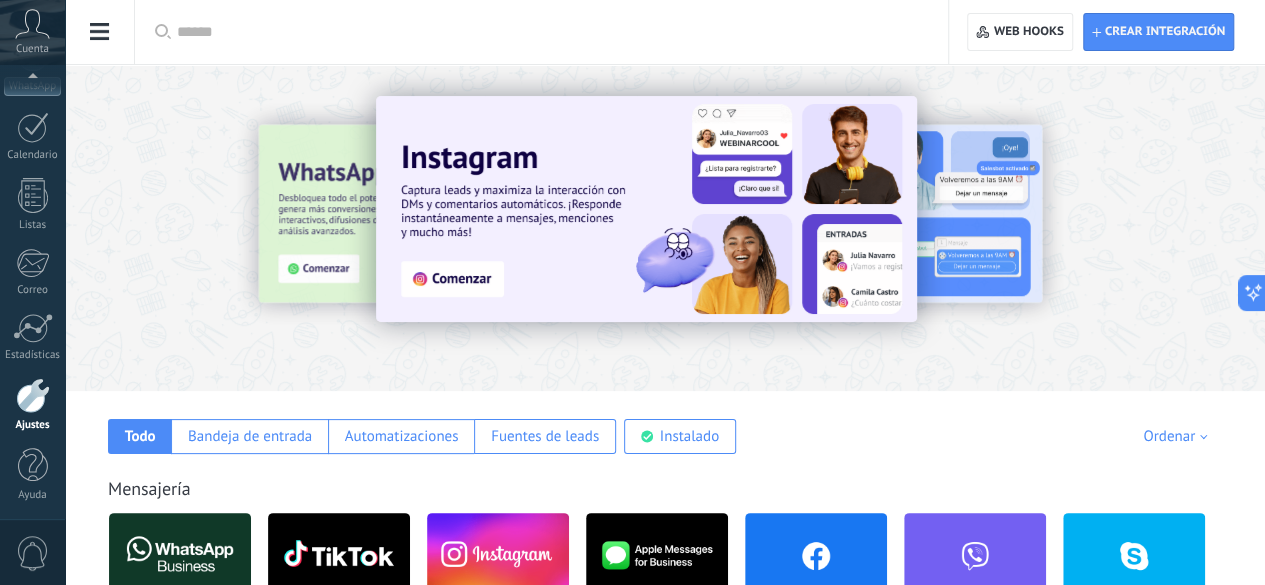 click on "Ajustes Generales" at bounding box center [-116, 205] 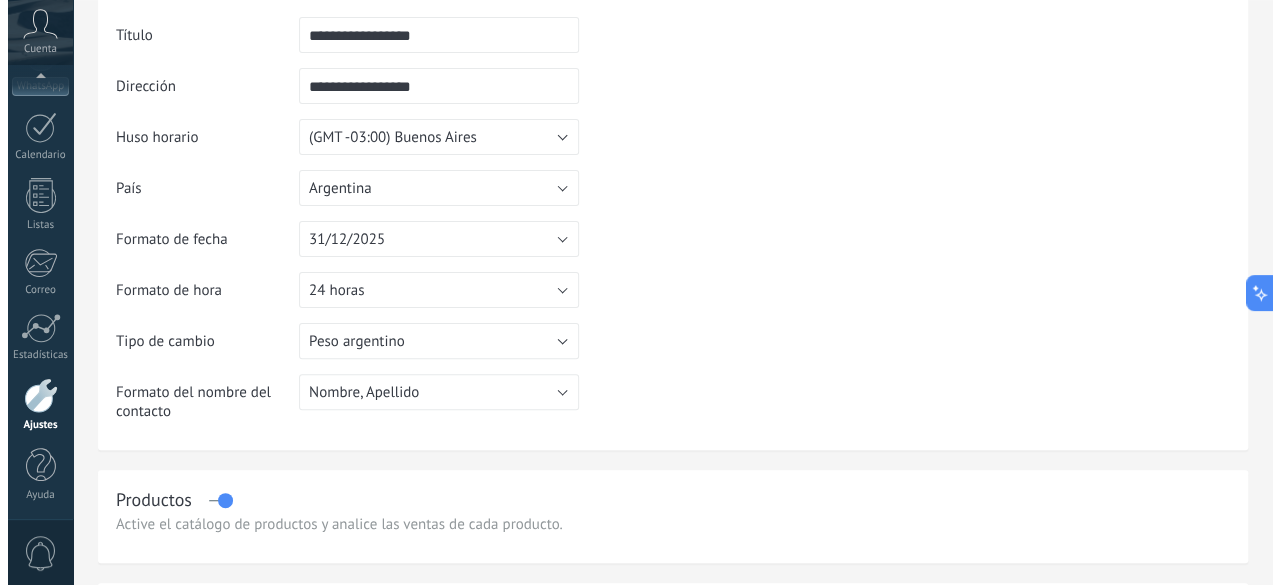 scroll, scrollTop: 0, scrollLeft: 0, axis: both 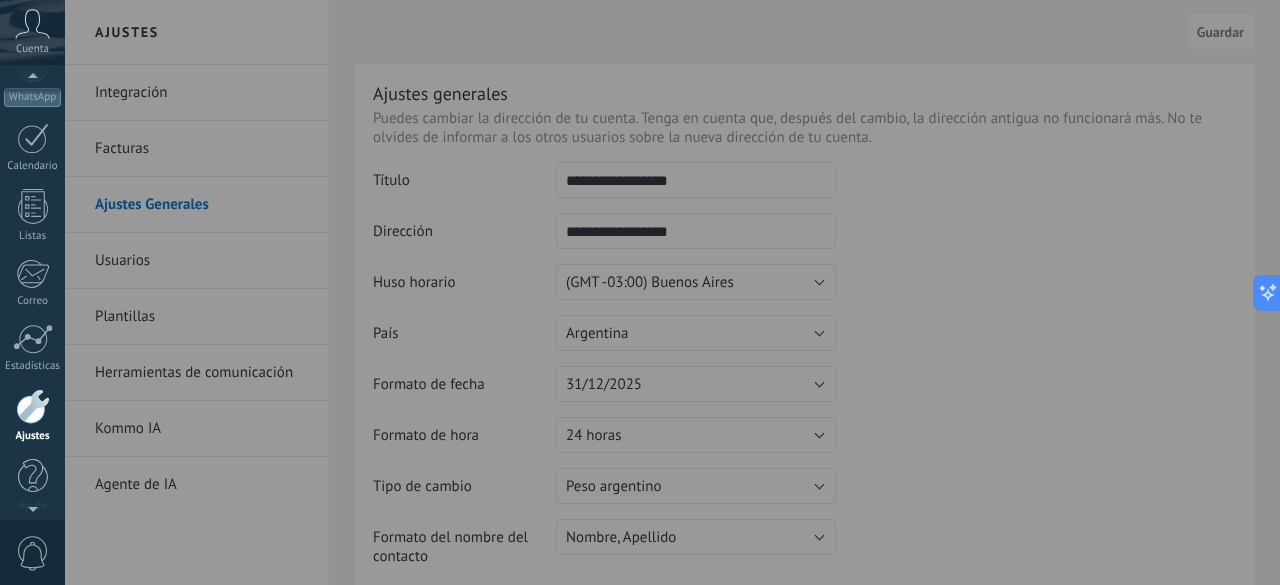 click 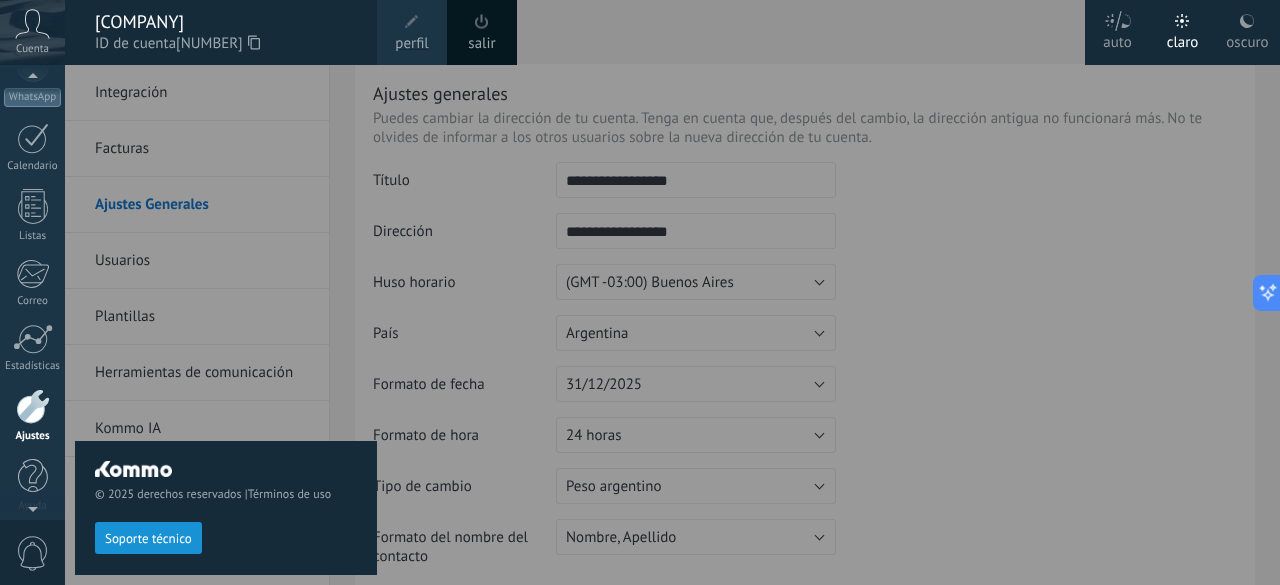 click at bounding box center [412, 22] 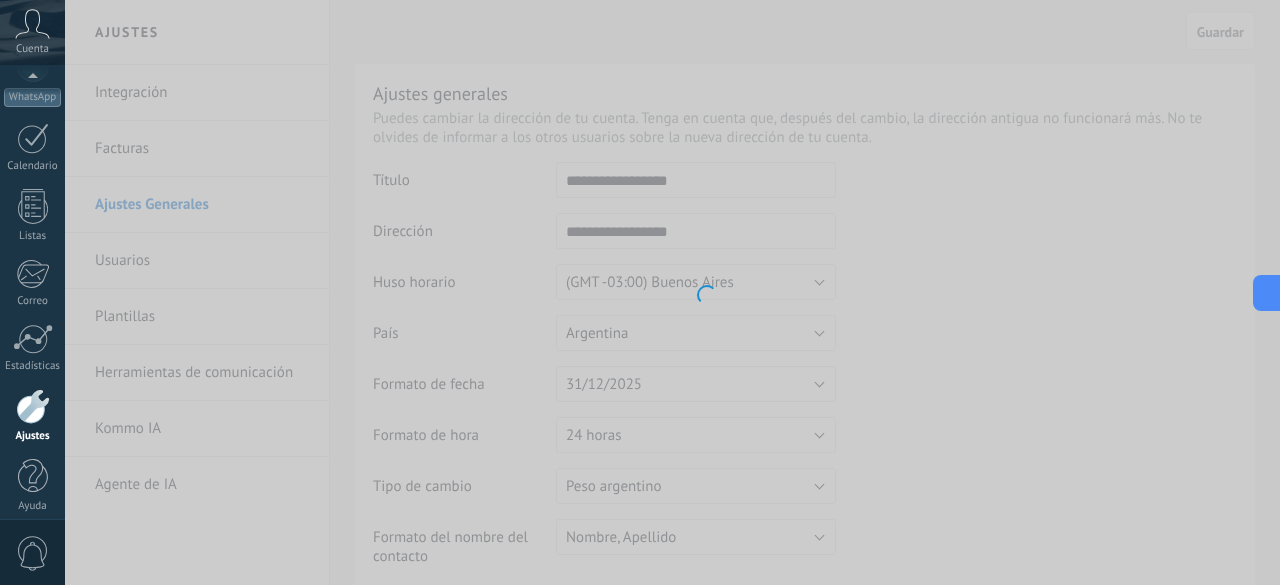 scroll, scrollTop: 245, scrollLeft: 0, axis: vertical 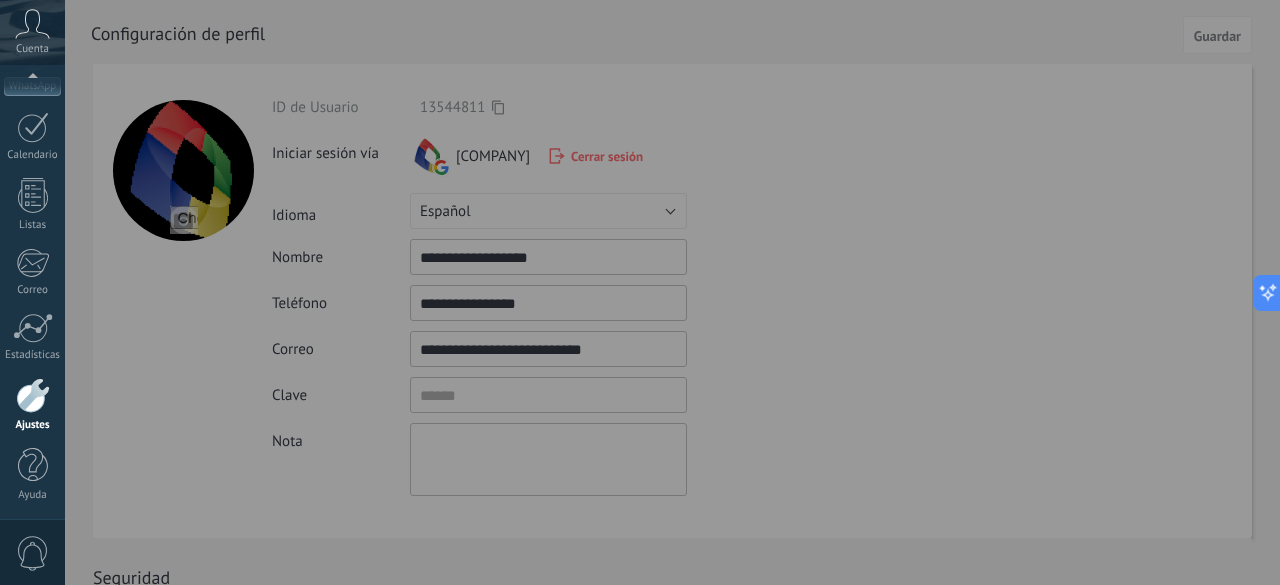 click at bounding box center (705, 292) 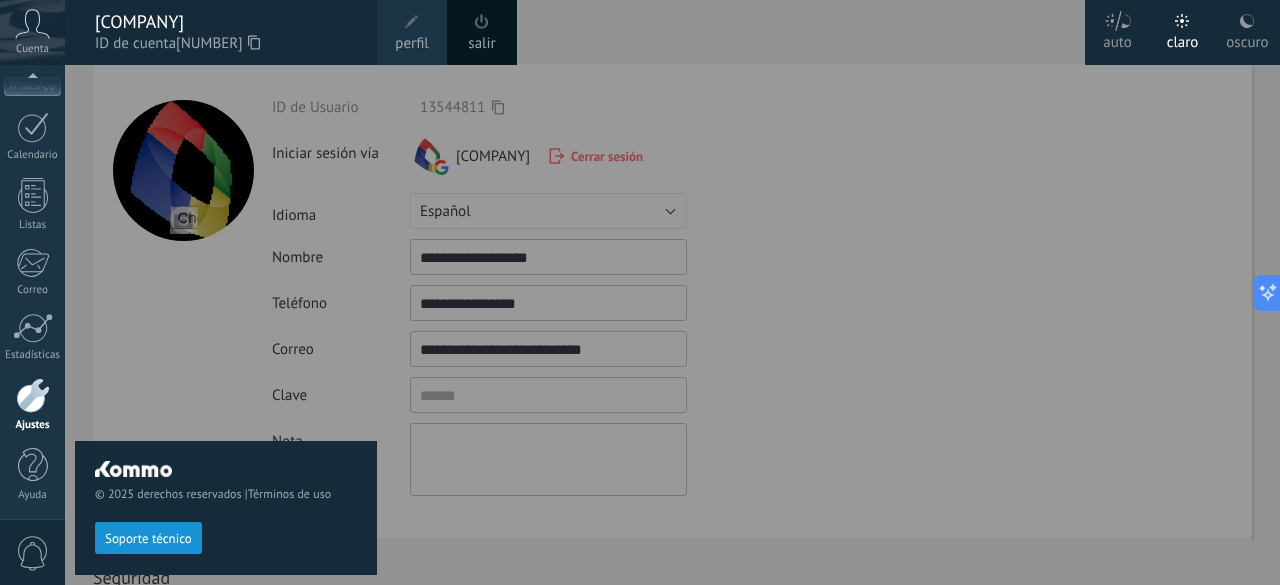 click at bounding box center (705, 292) 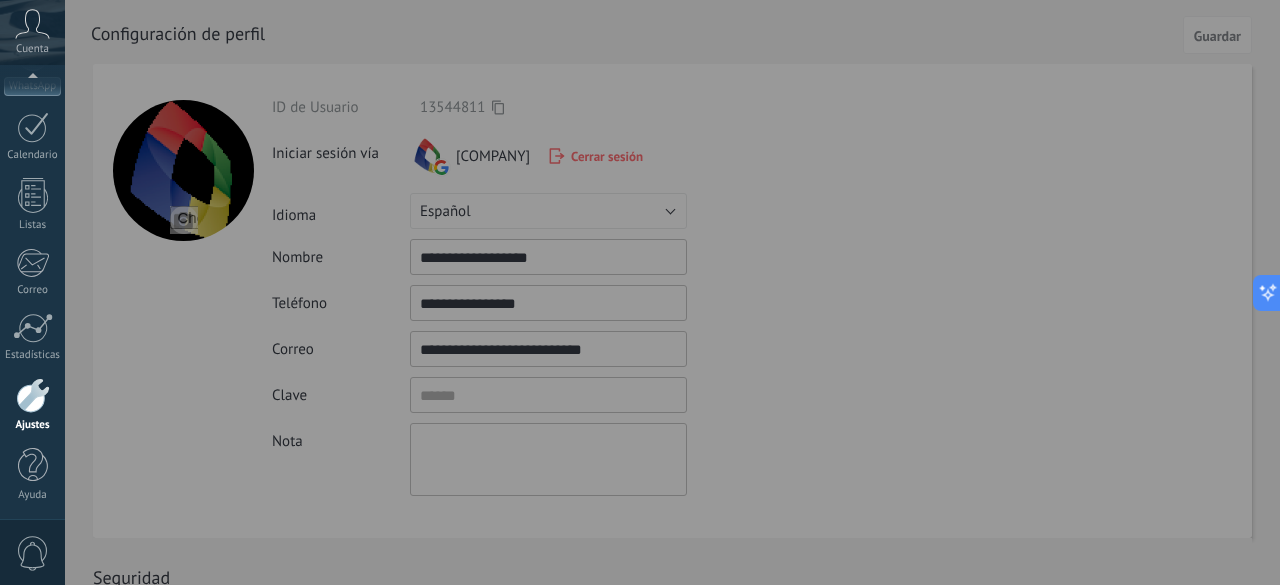 click at bounding box center [705, 292] 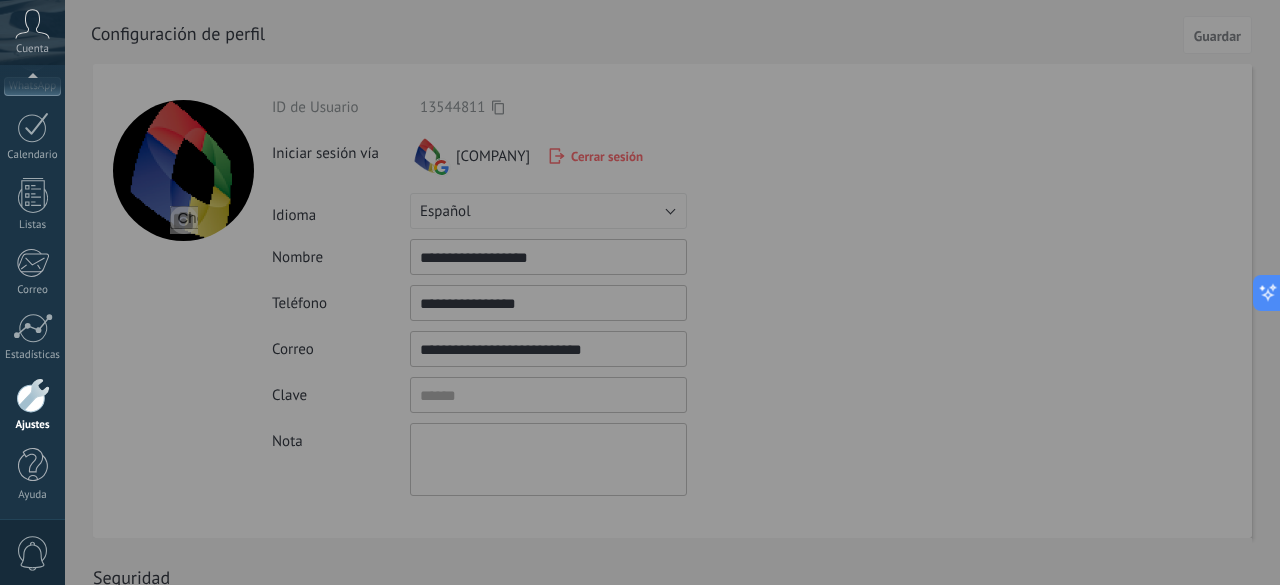 click at bounding box center (705, 292) 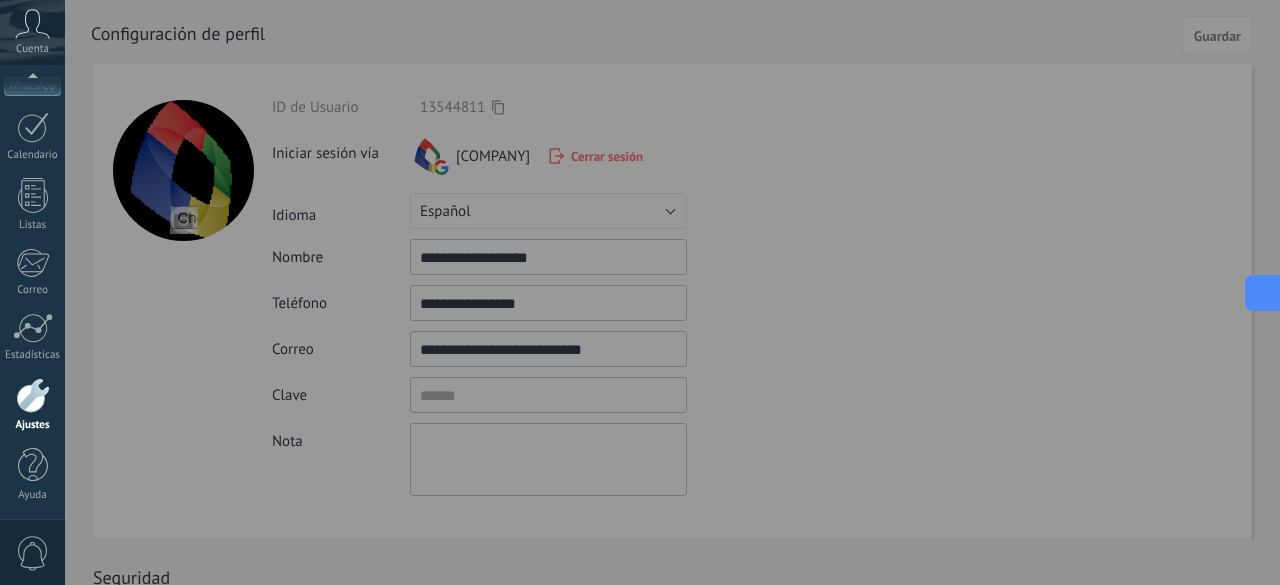 click 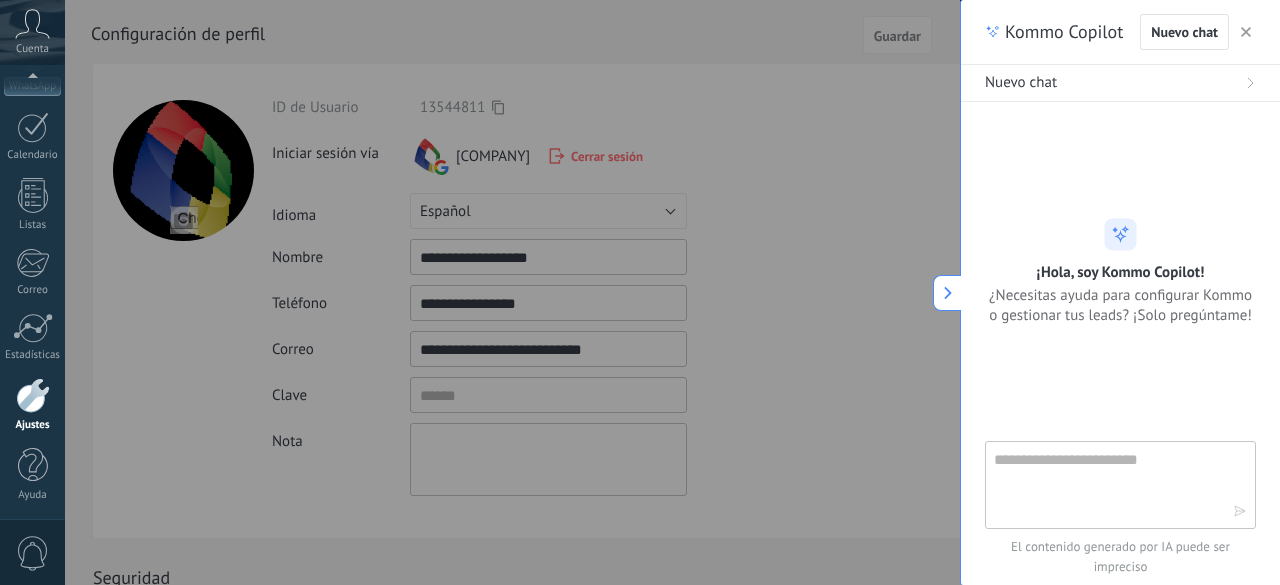 click at bounding box center [705, 292] 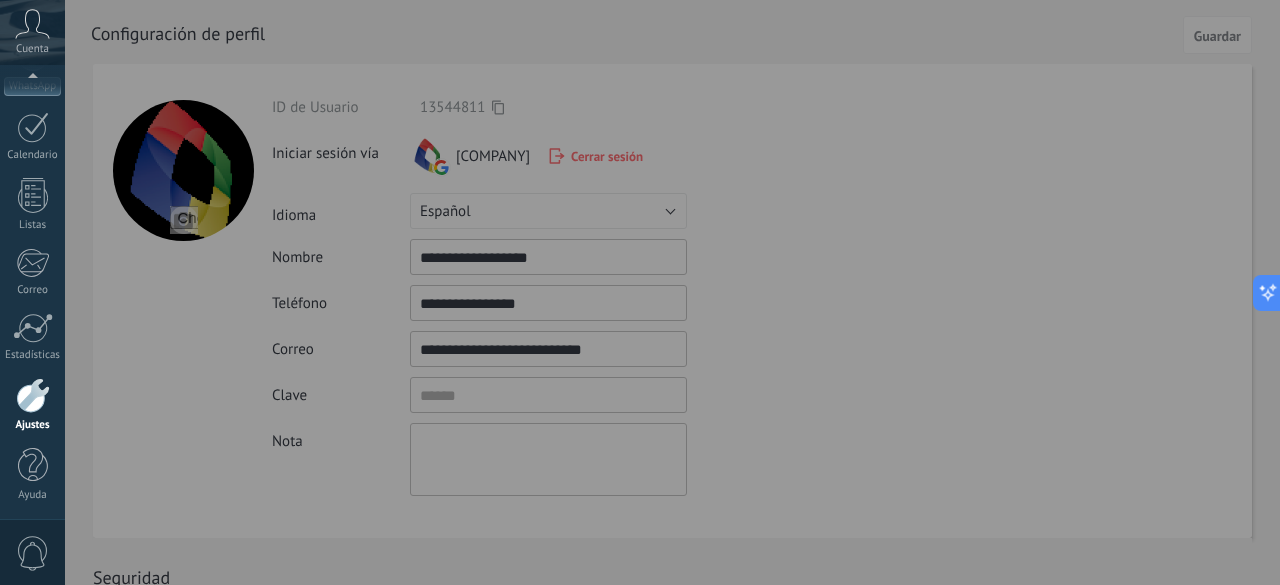 click at bounding box center (705, 292) 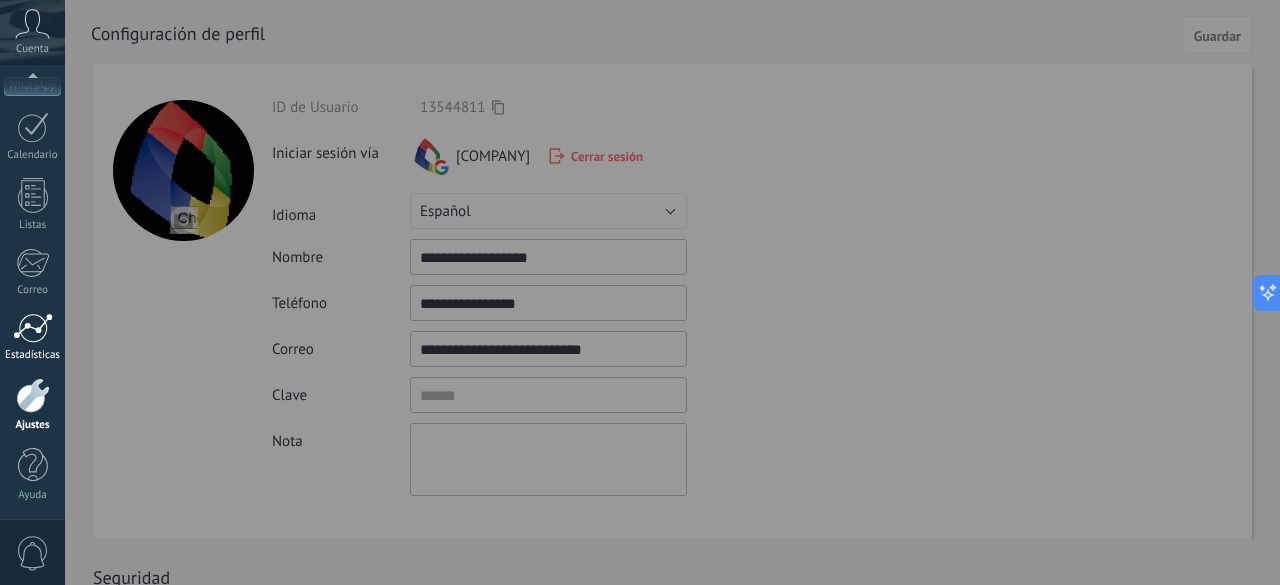 drag, startPoint x: 60, startPoint y: 300, endPoint x: 40, endPoint y: 327, distance: 33.600594 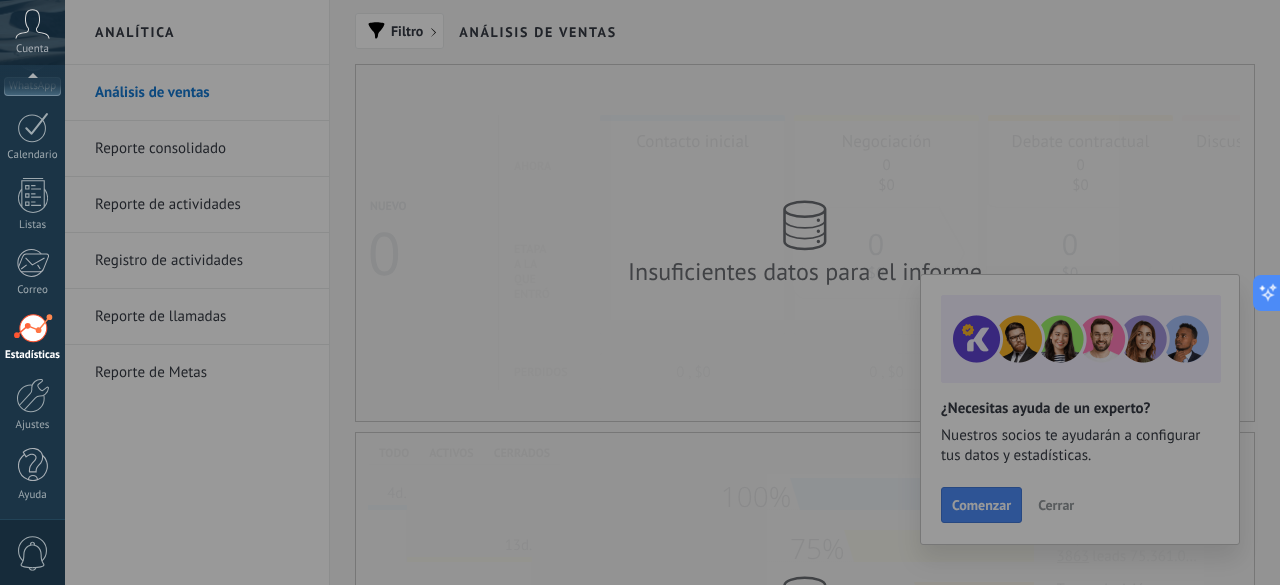 click 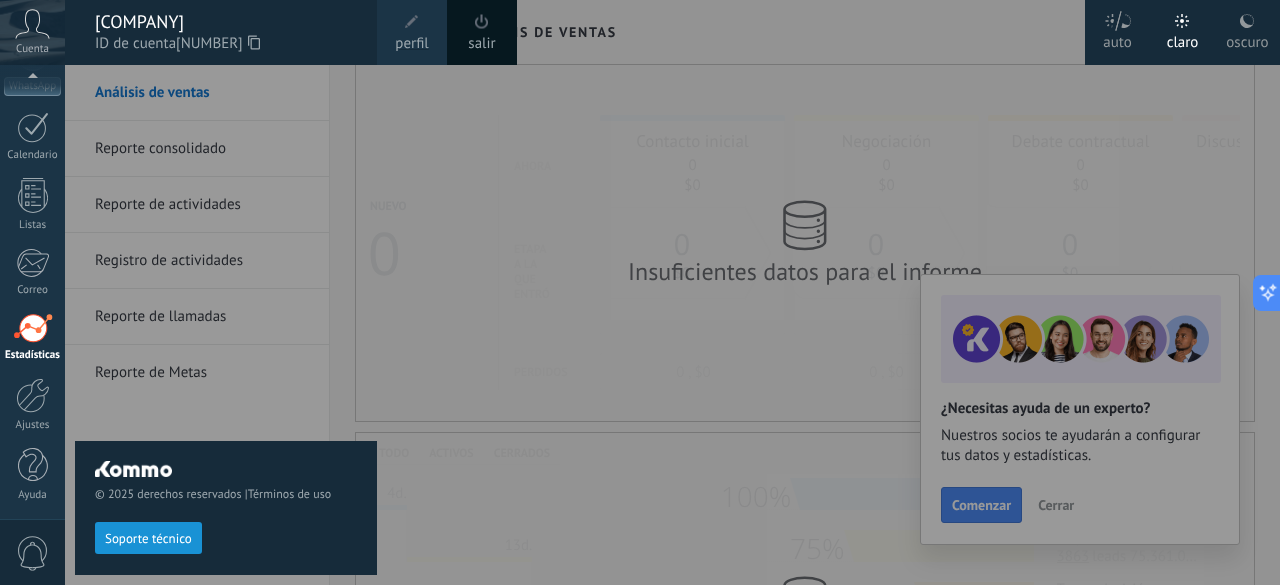 click on "perfil" at bounding box center [411, 44] 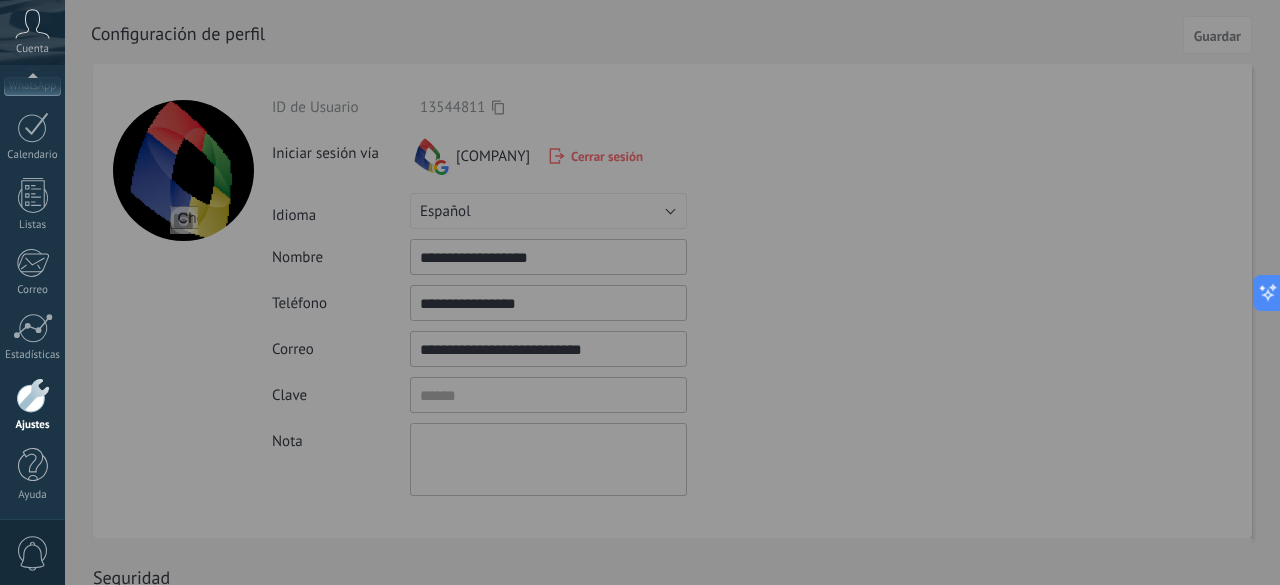click at bounding box center [705, 292] 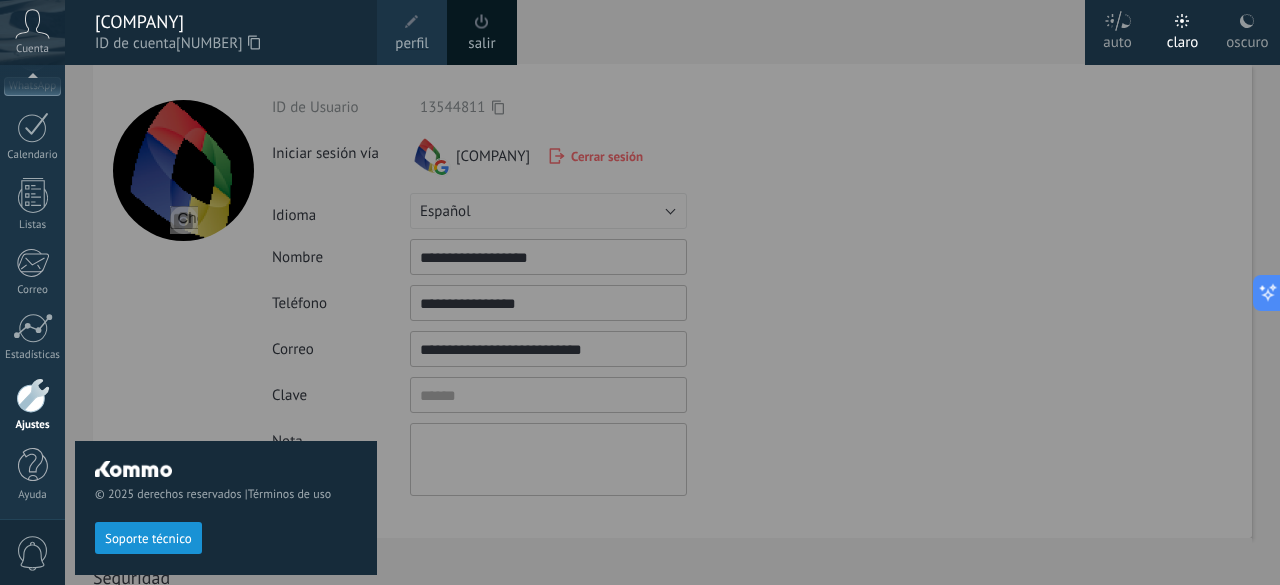 click on "perfil" at bounding box center (411, 44) 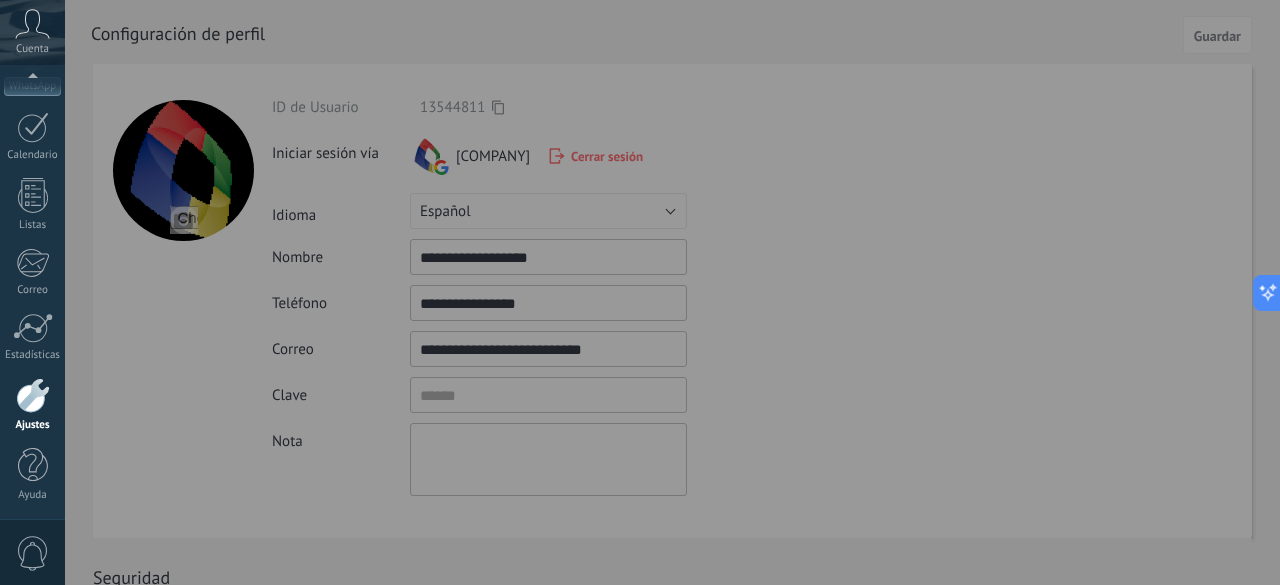 click at bounding box center (705, 292) 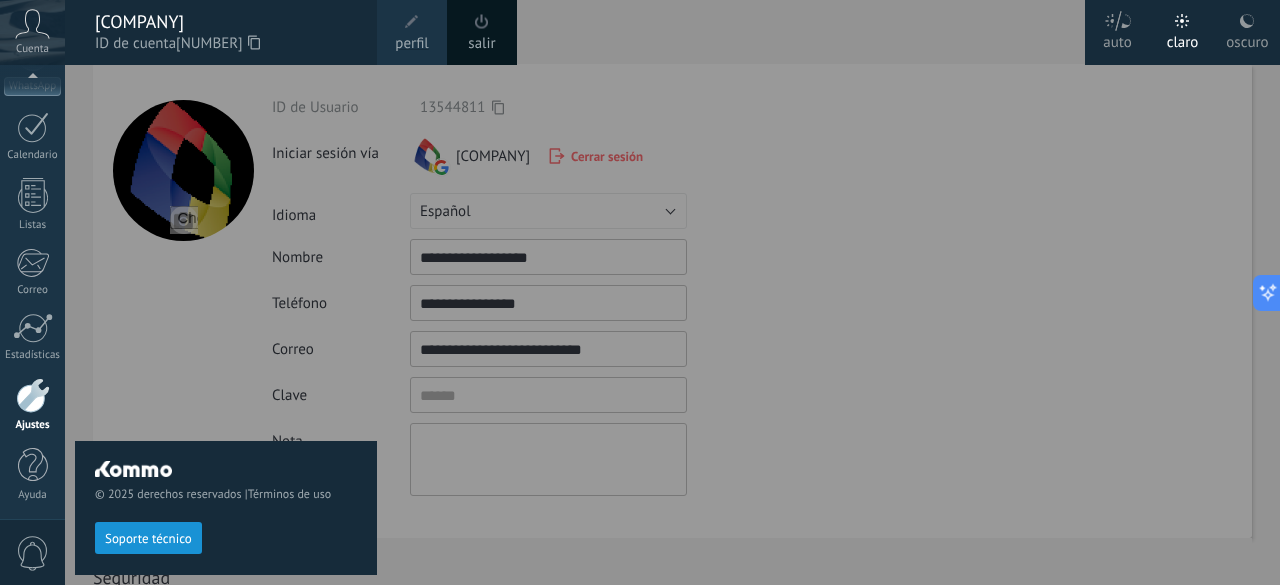 click on "Soporte técnico" at bounding box center (148, 539) 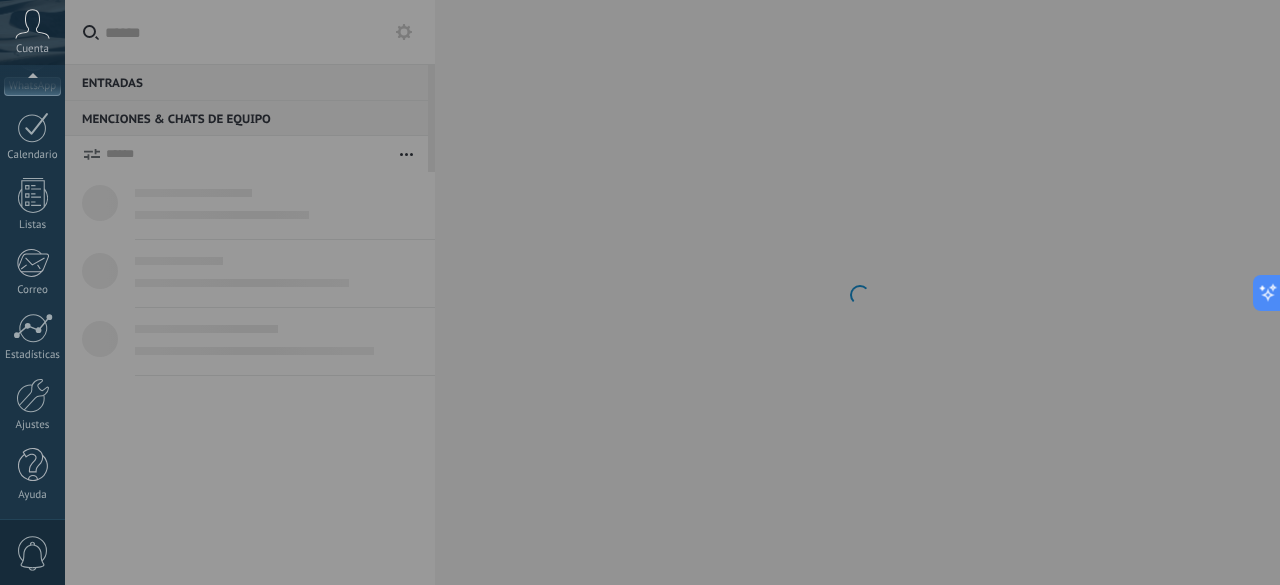 scroll, scrollTop: 0, scrollLeft: 0, axis: both 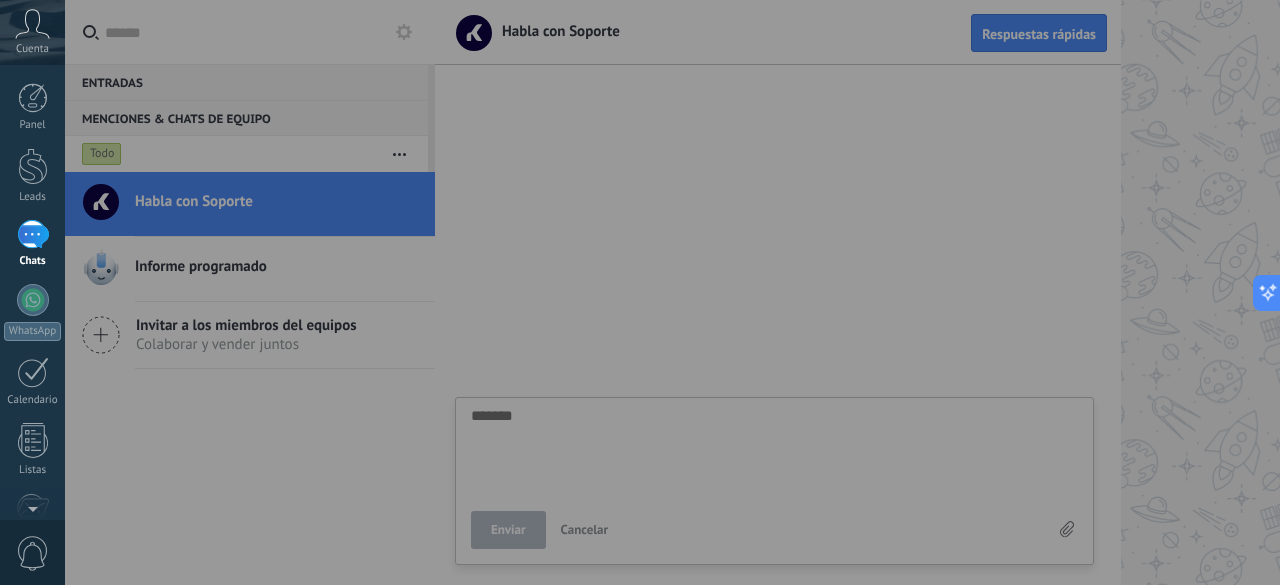 type on "*" 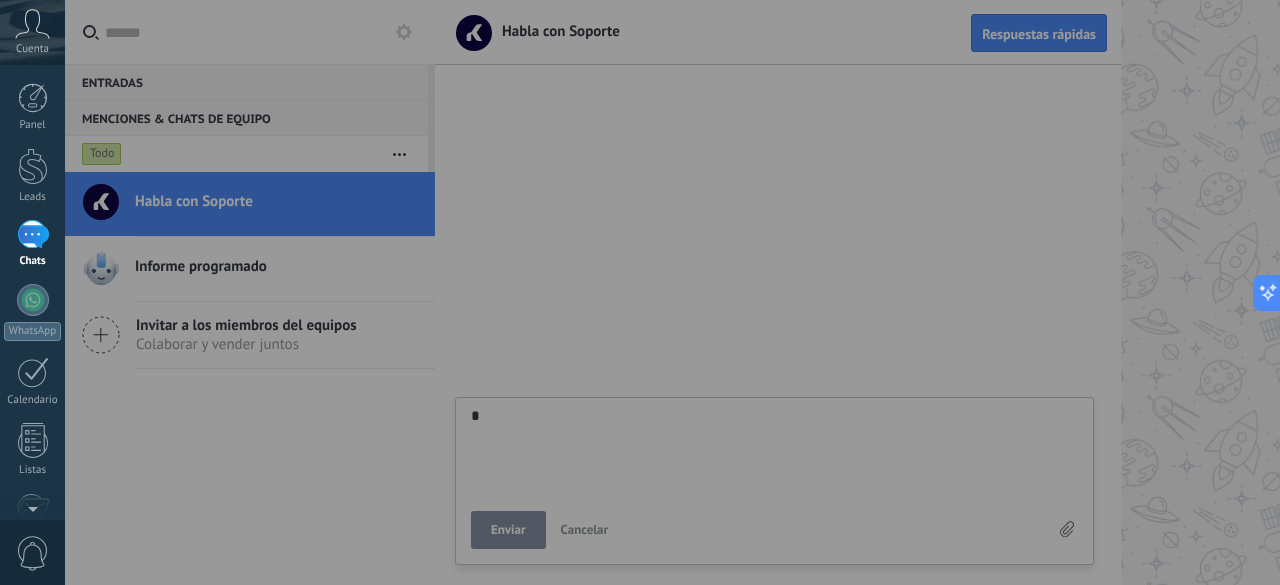 type on "**" 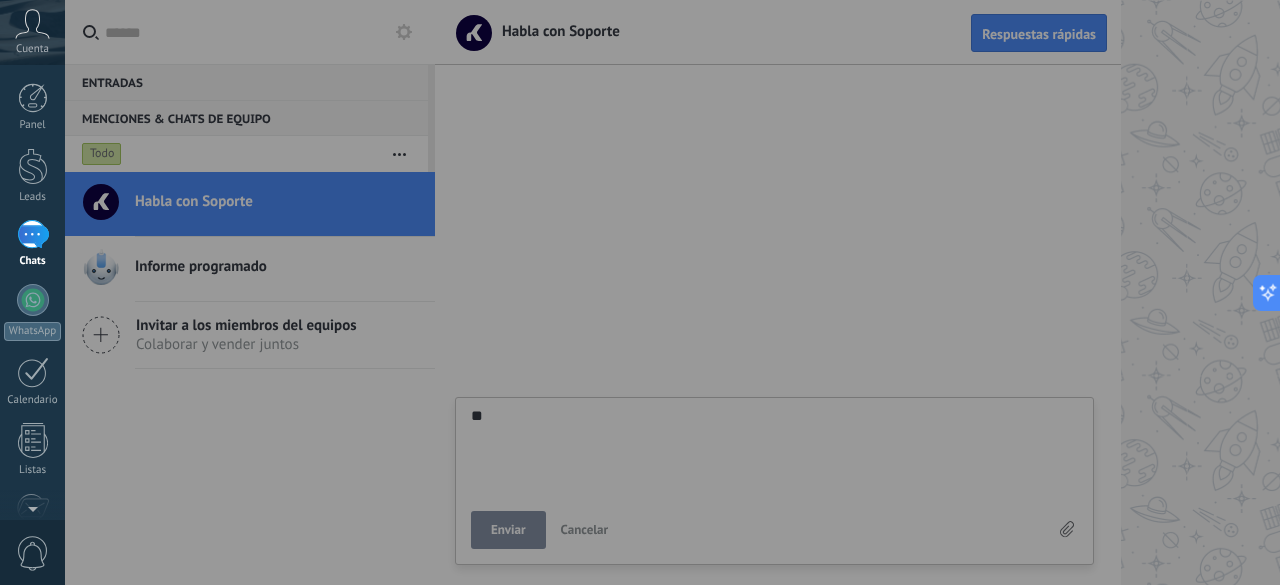 type on "***" 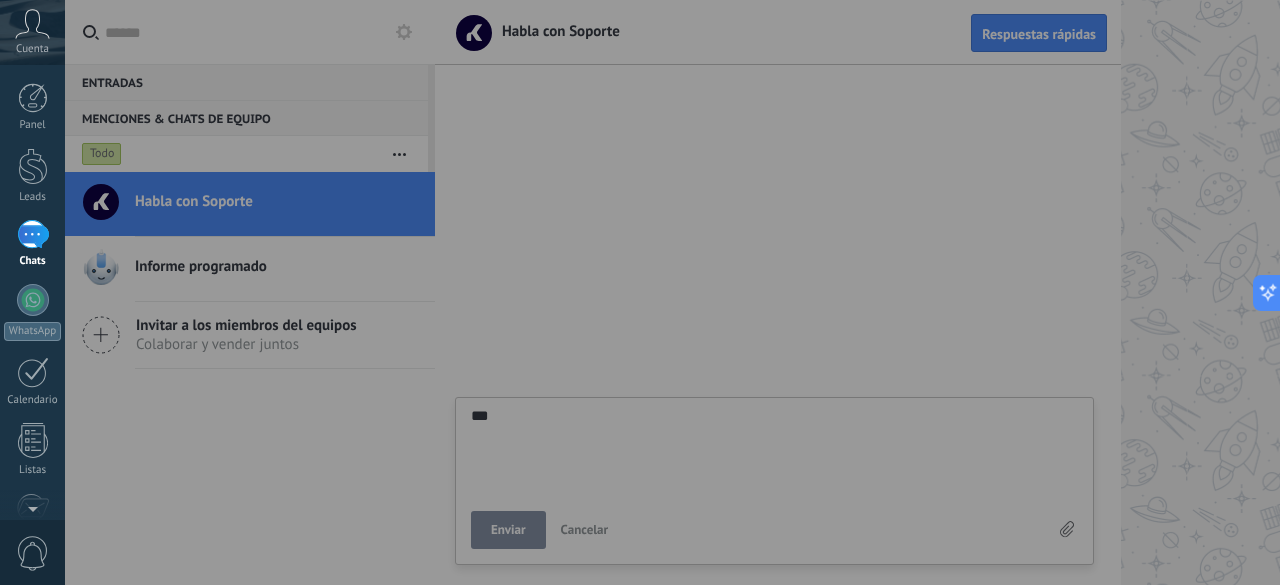 type on "****" 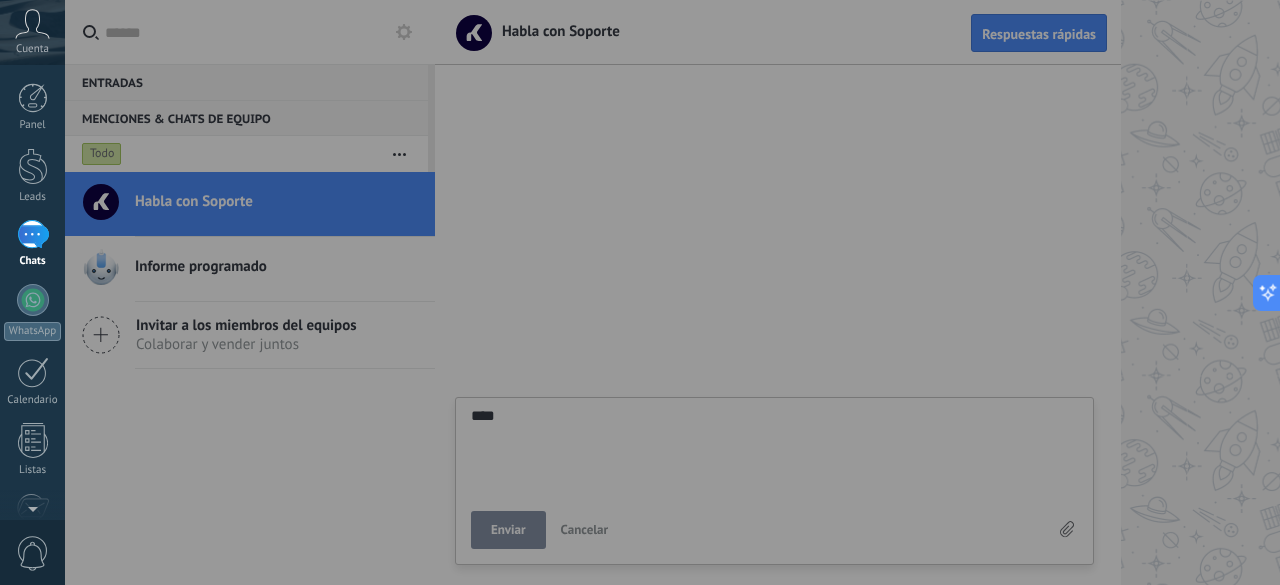 type on "****" 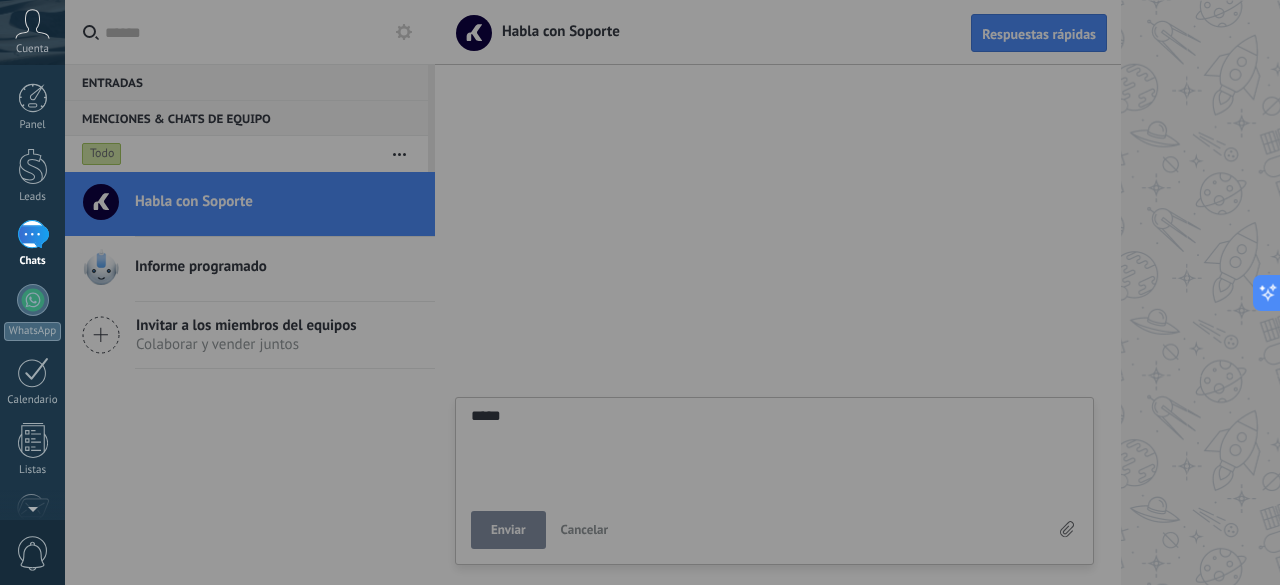 type on "******" 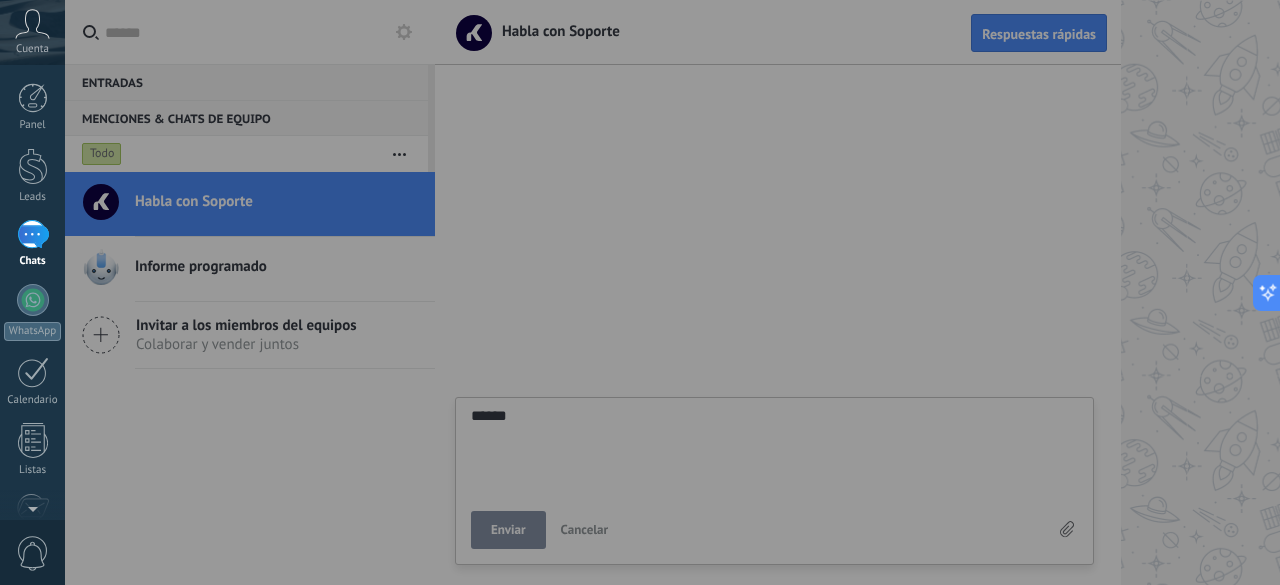 type on "******" 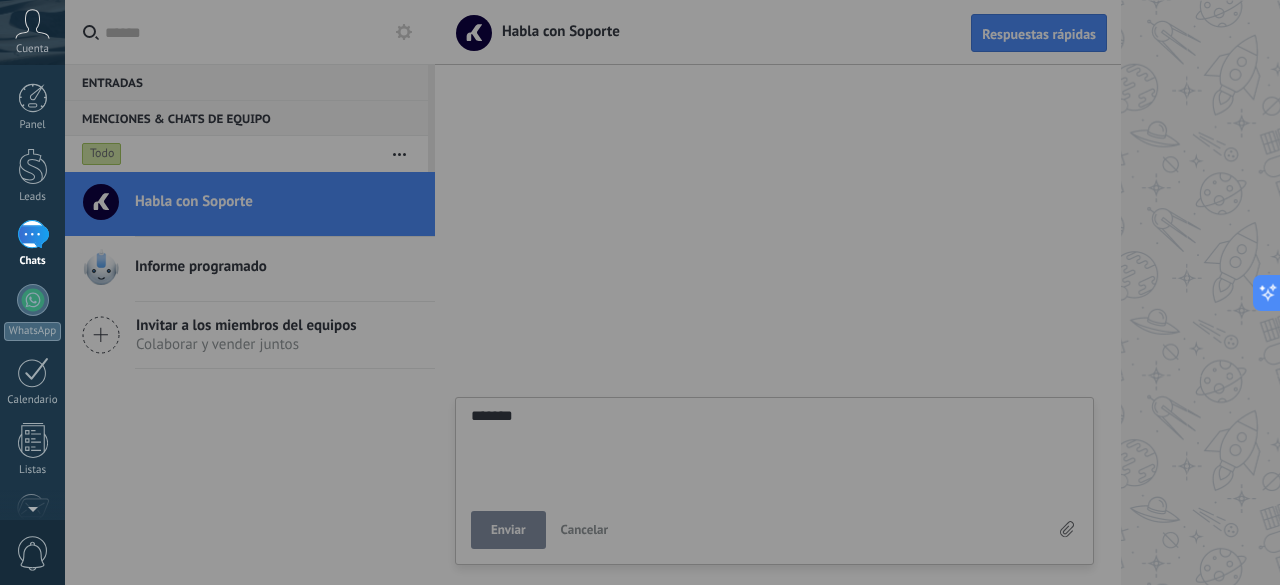 type on "********" 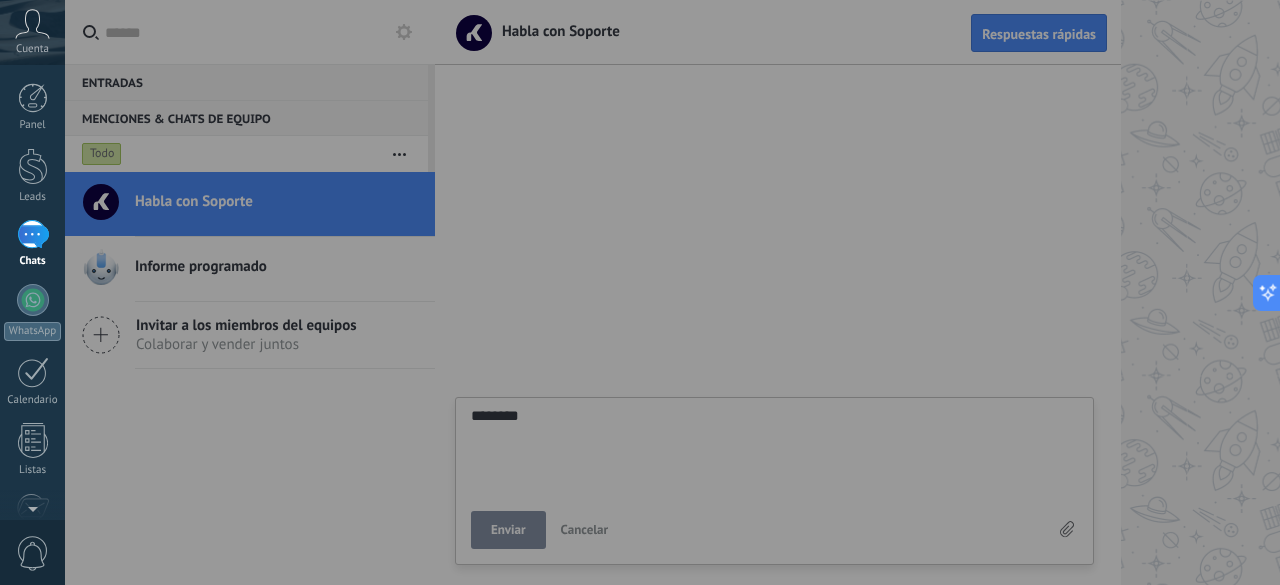 type on "*********" 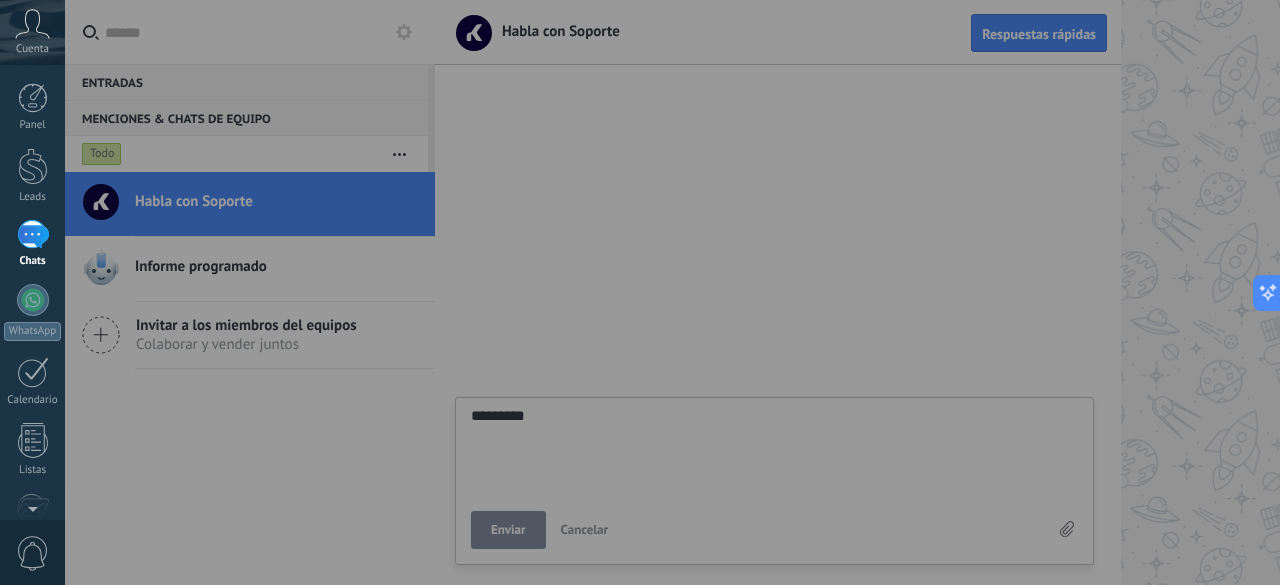 type on "**********" 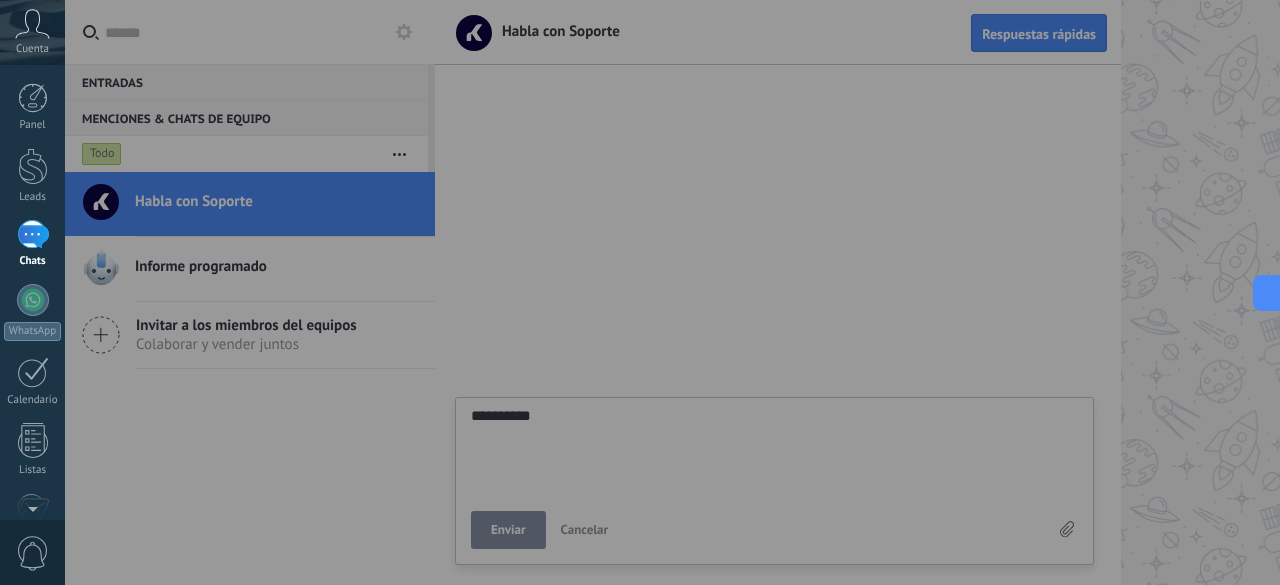 type on "**********" 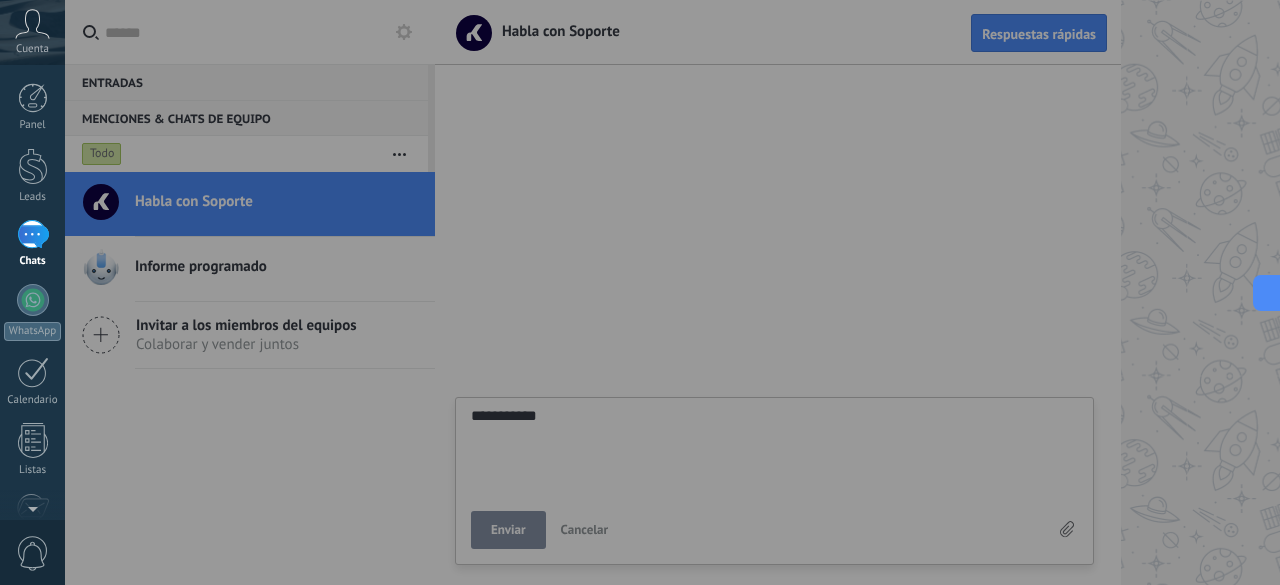 type on "**********" 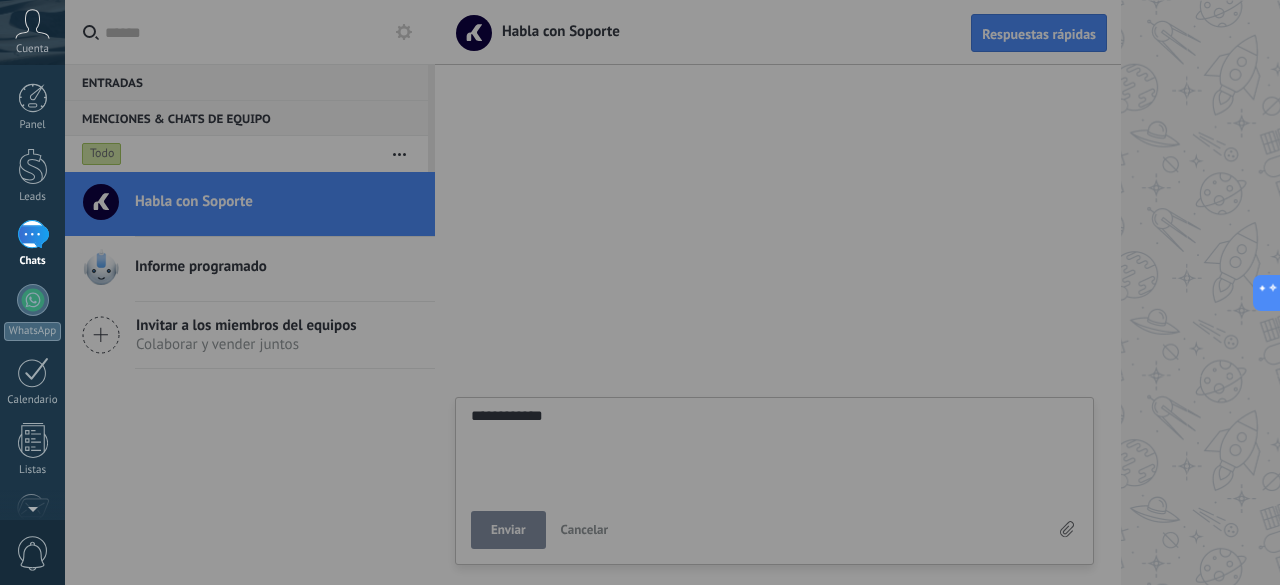 type on "**********" 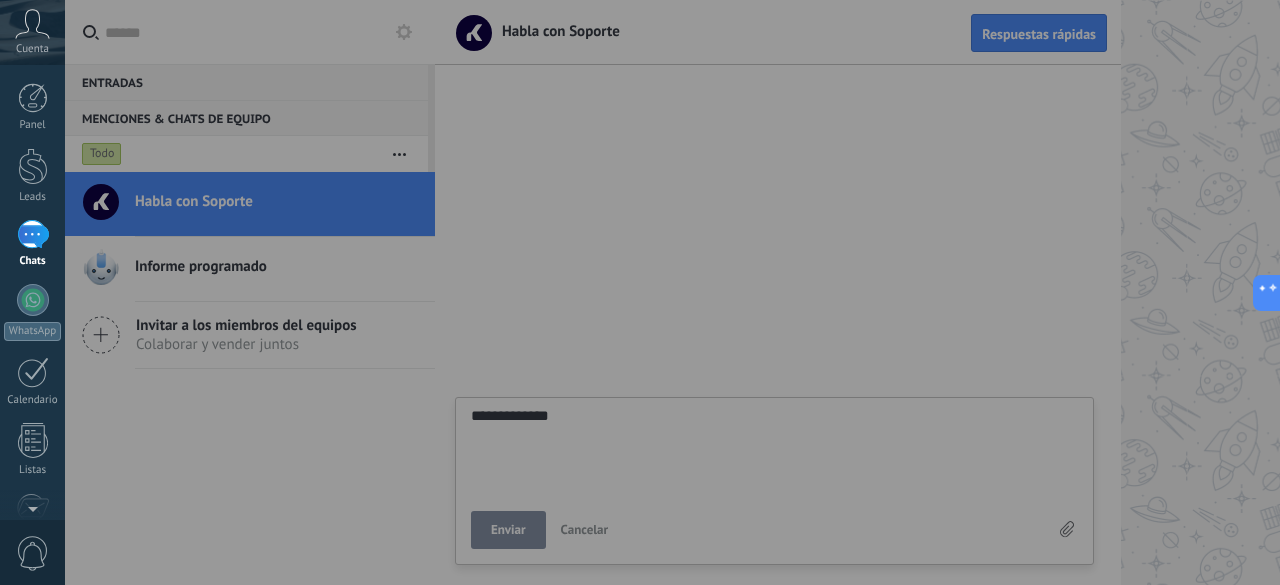 type on "**********" 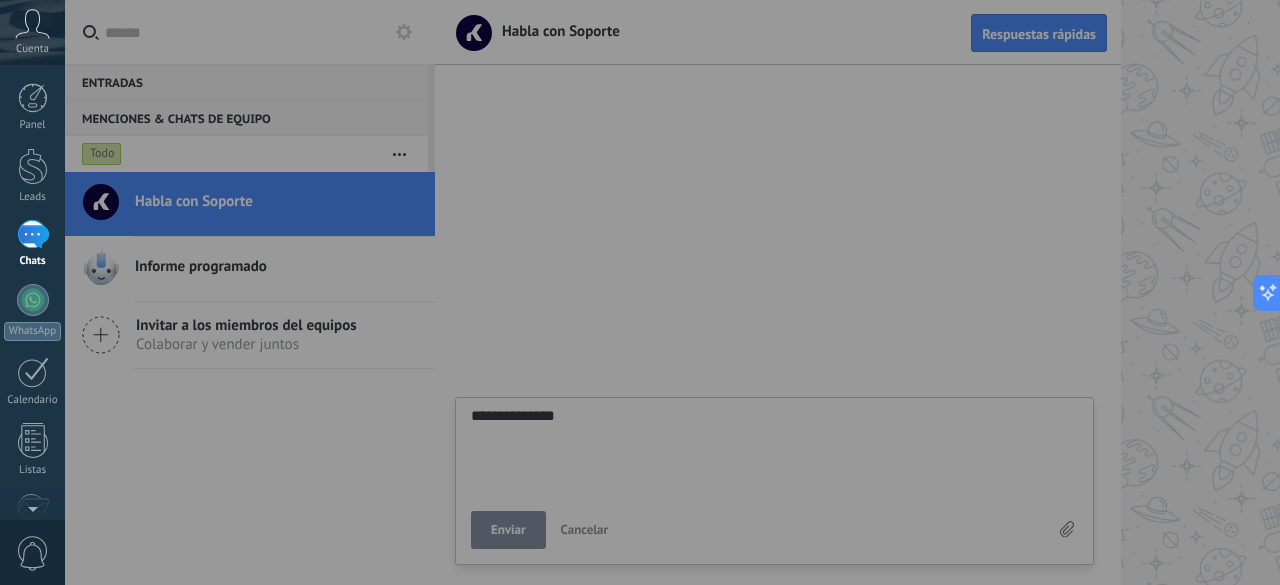 type on "**********" 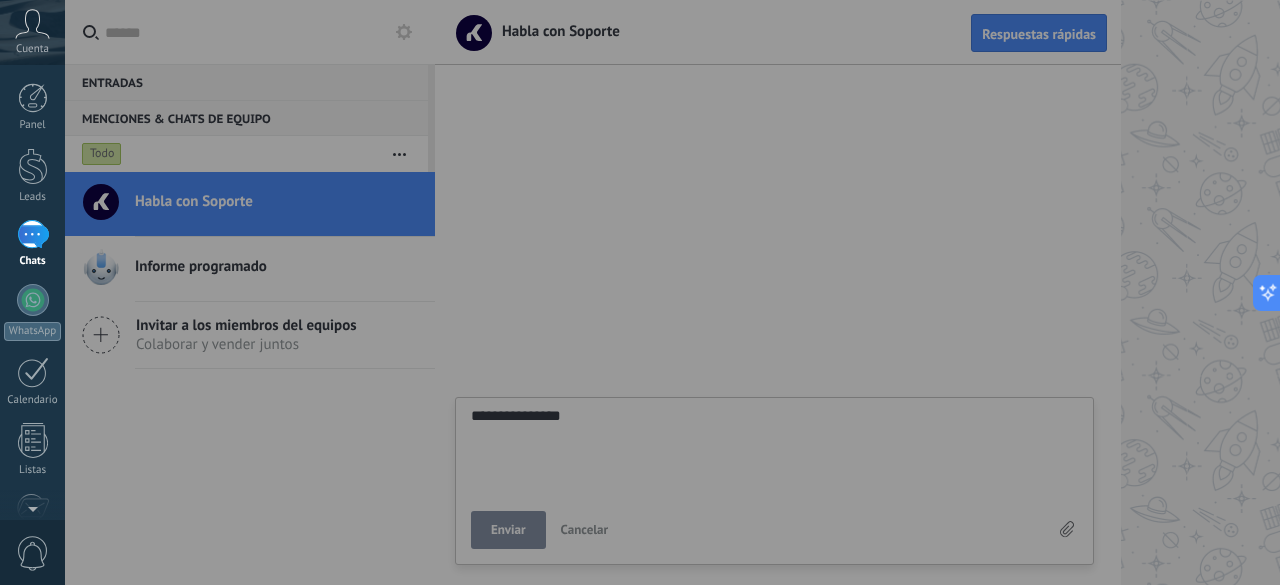 type on "**********" 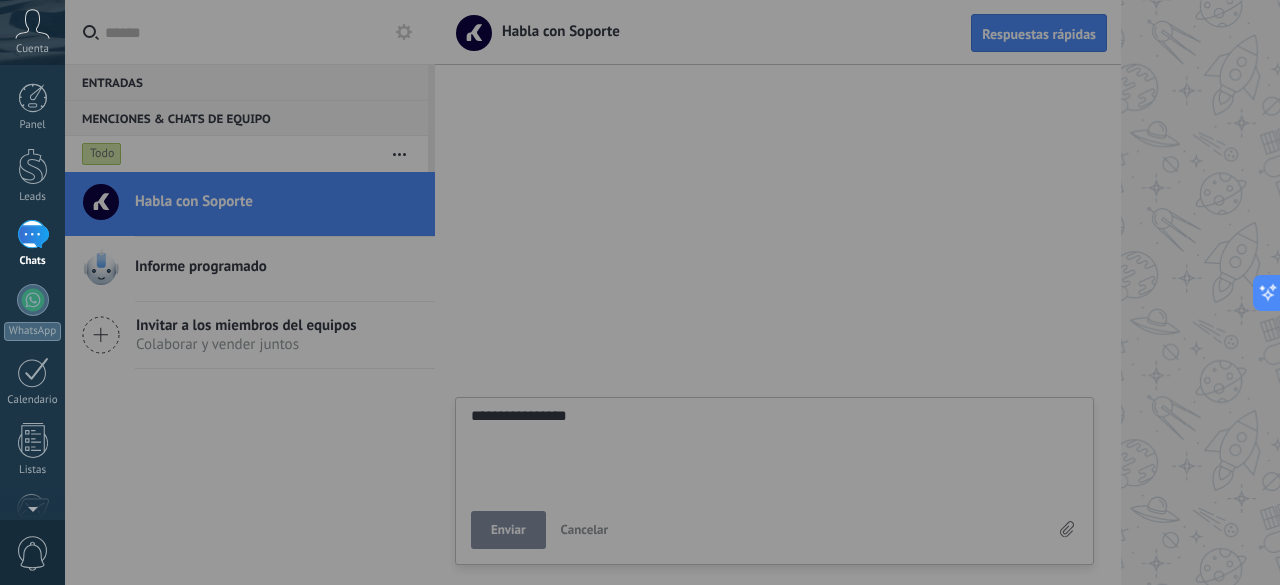 type on "**********" 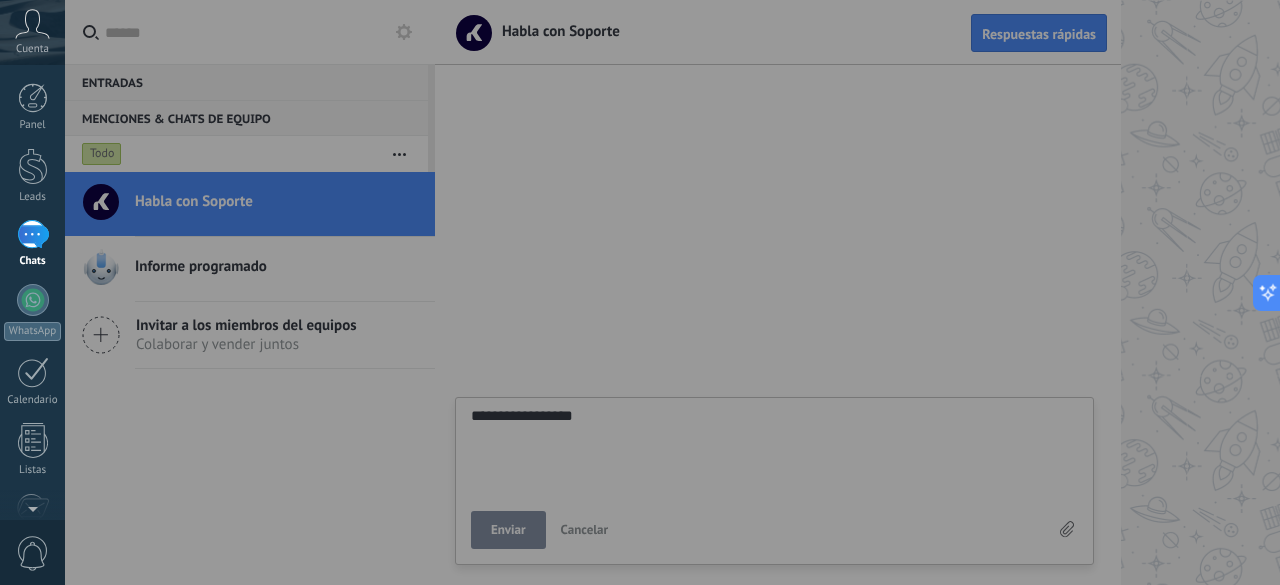 type on "**********" 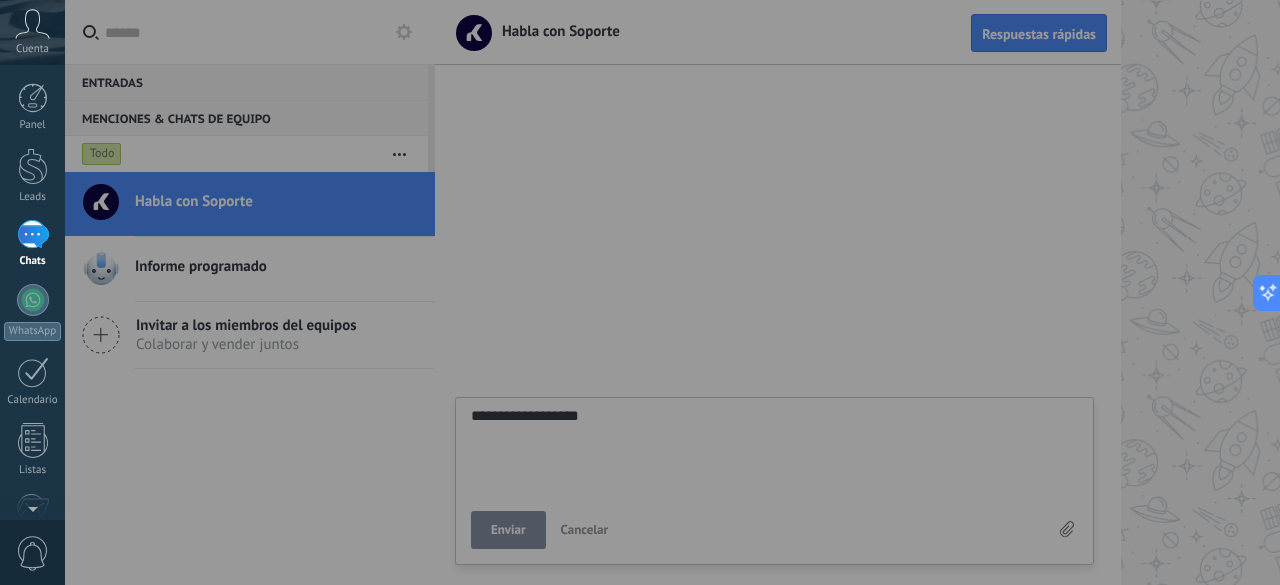 type on "**********" 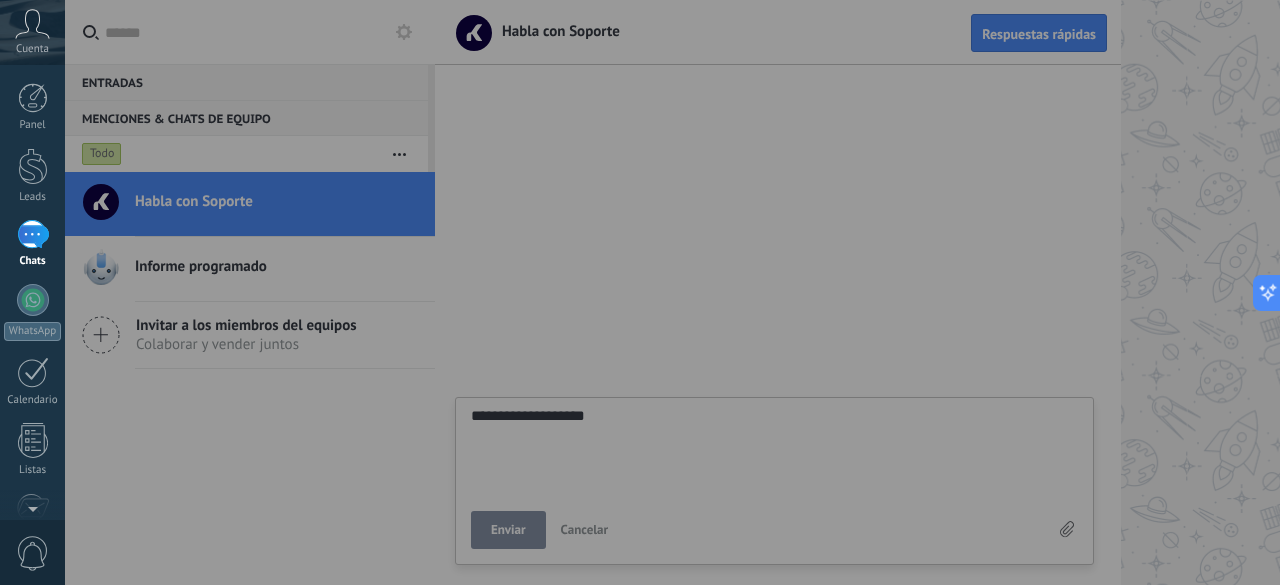 type on "**********" 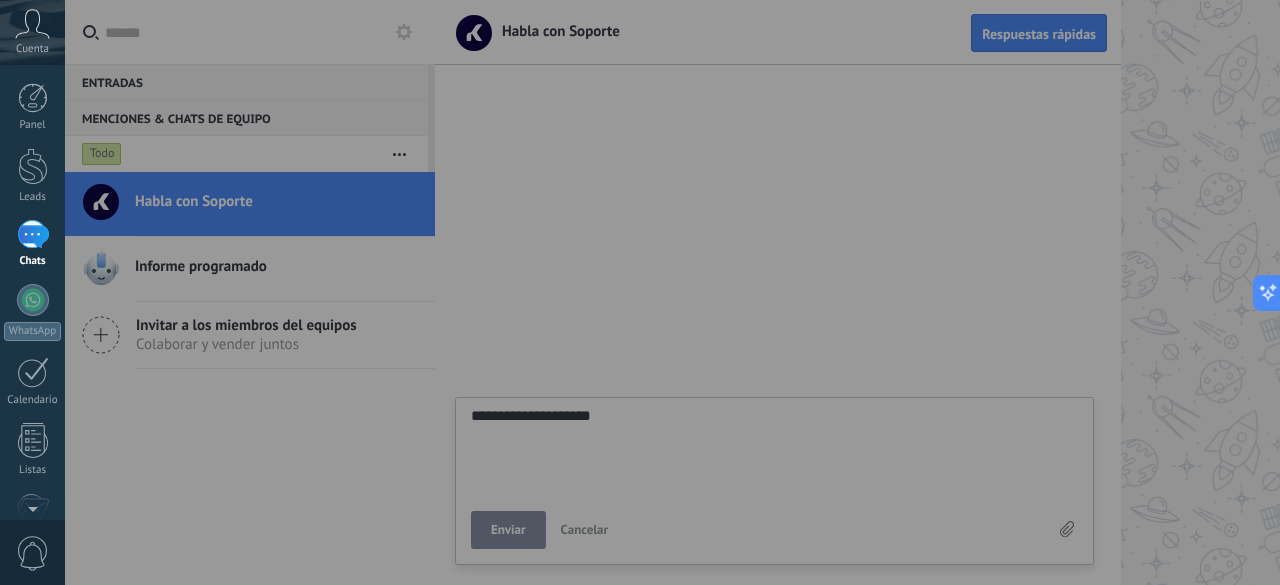 type on "**********" 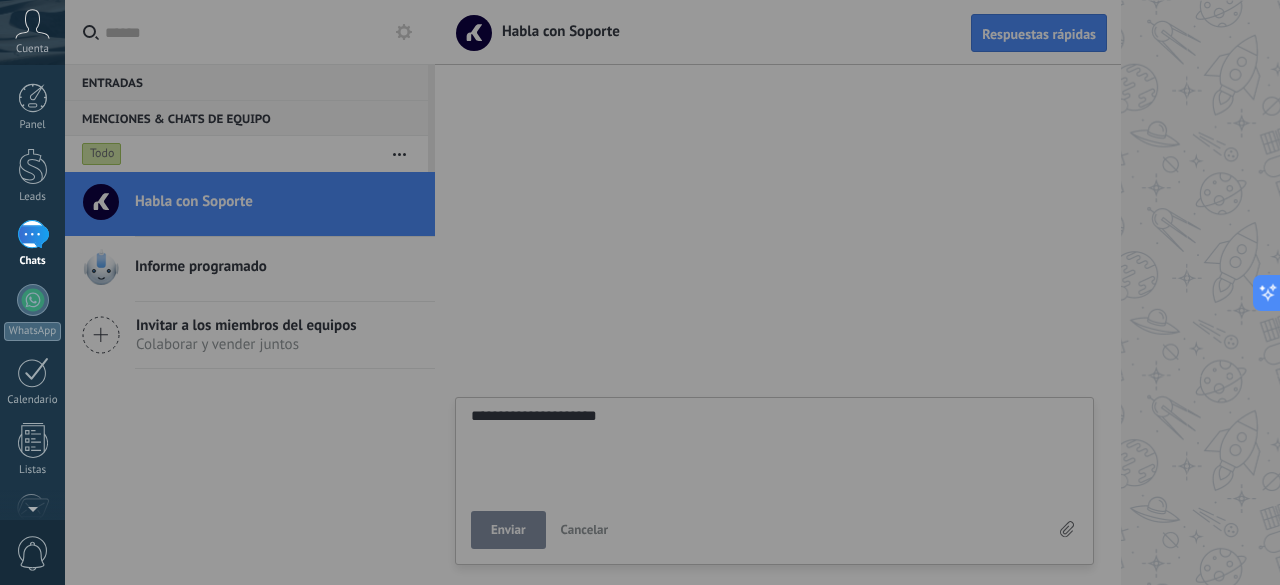 type on "**********" 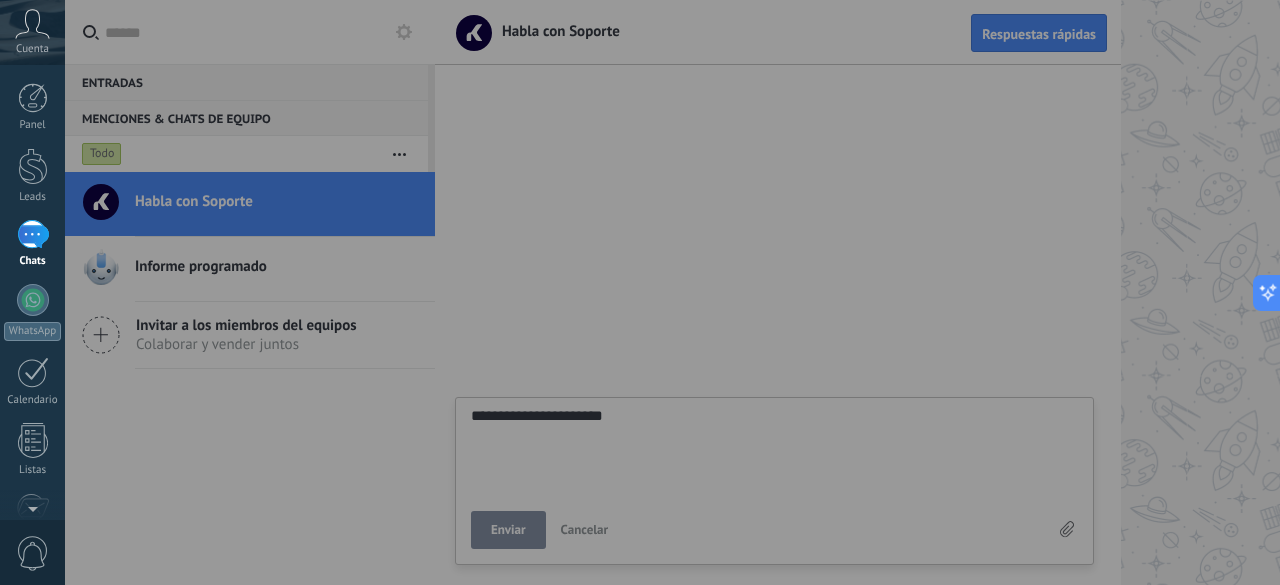 type on "**********" 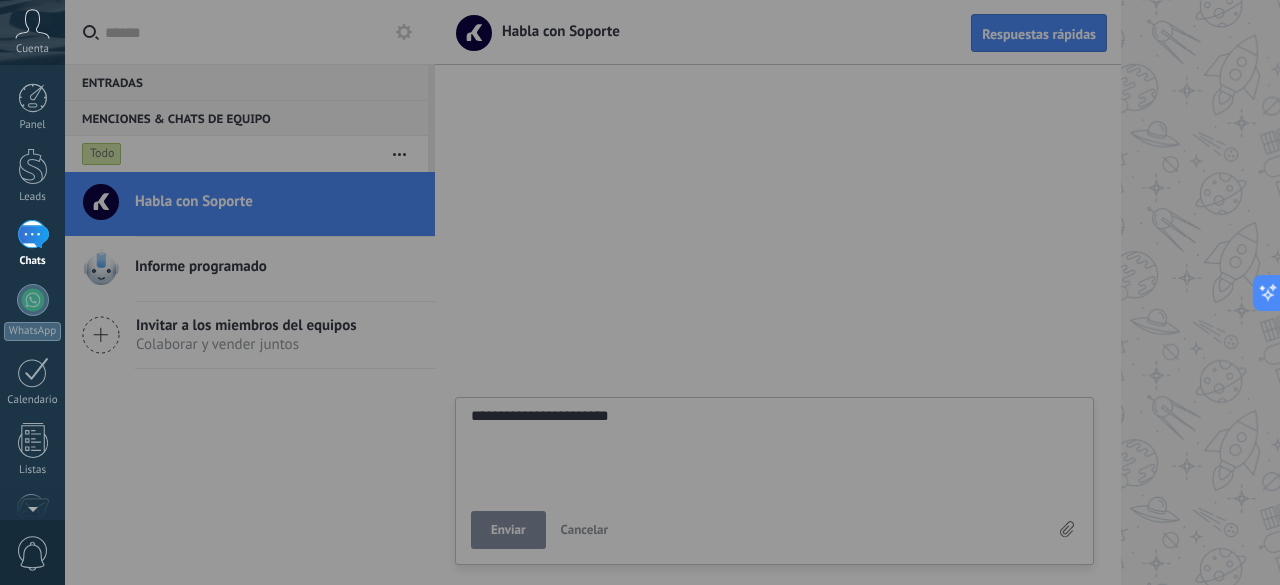 type on "**********" 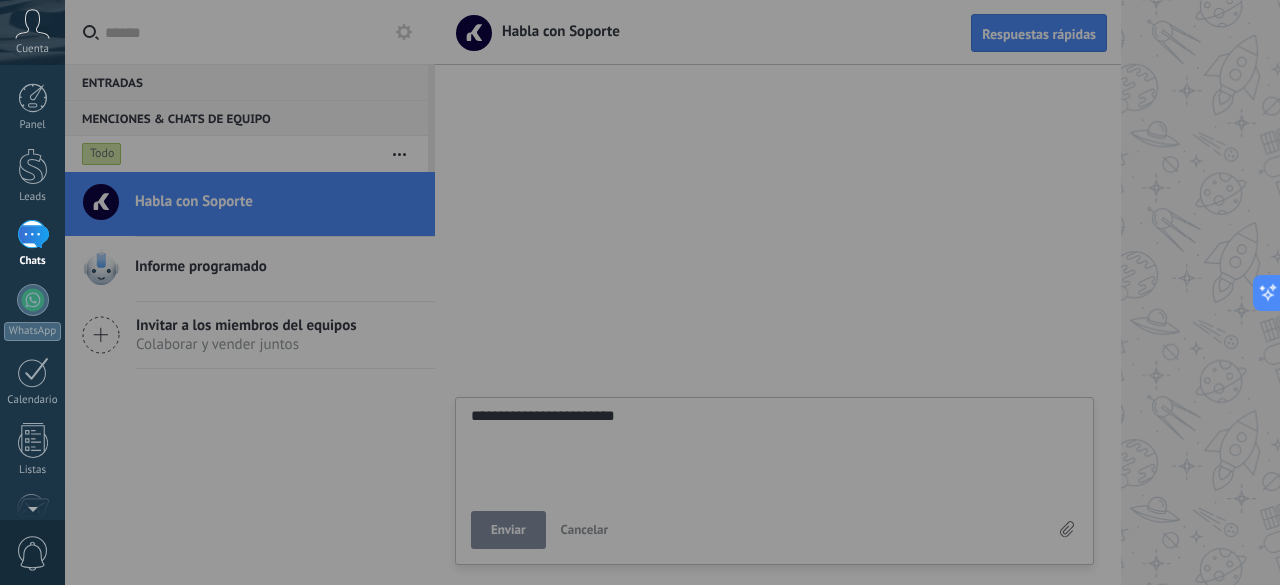 type on "**********" 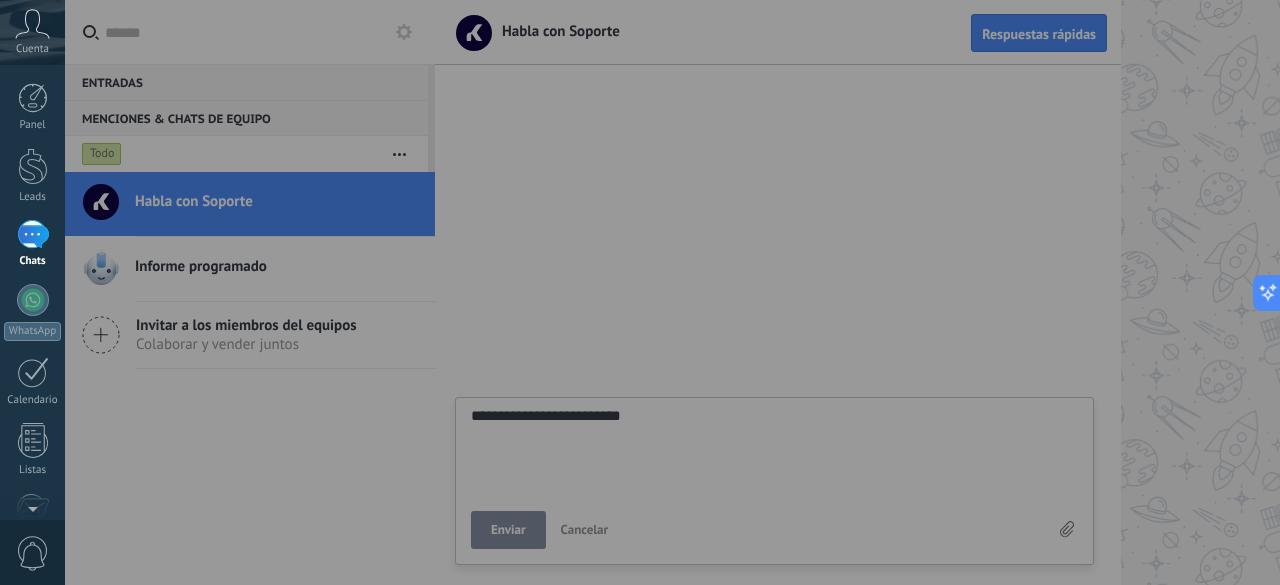 type on "**********" 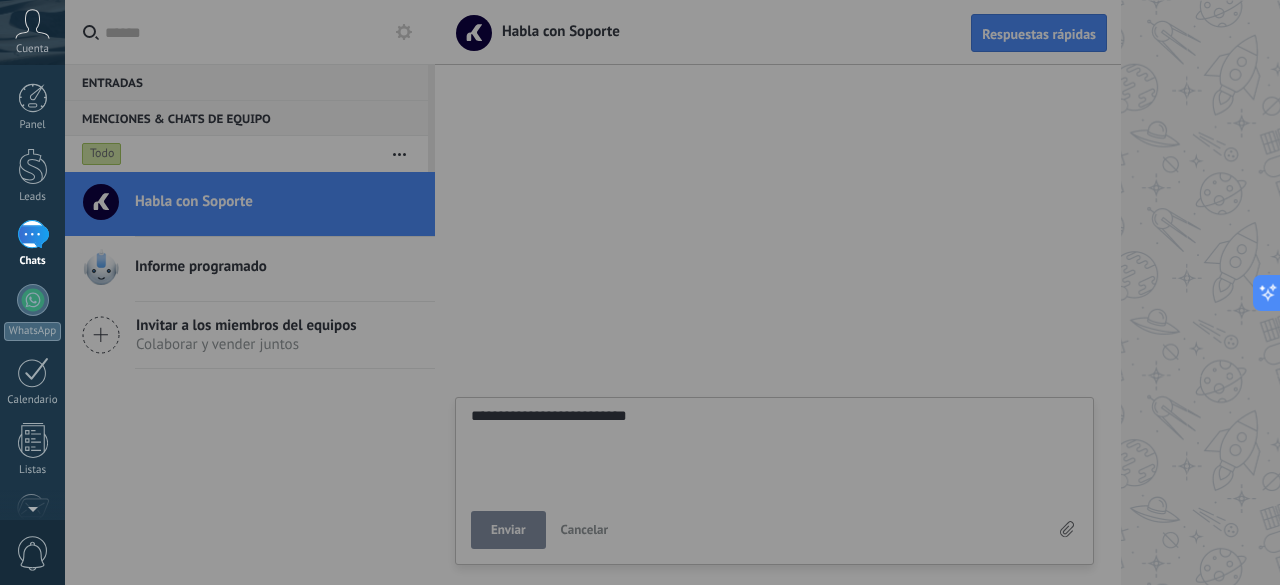 type on "**********" 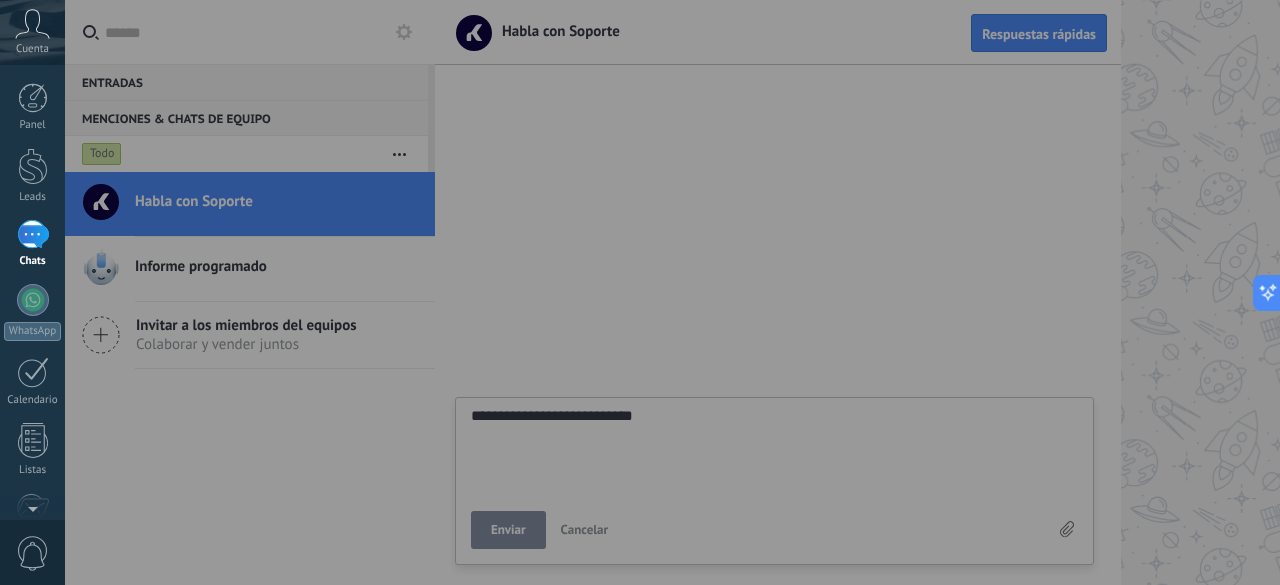 type on "**********" 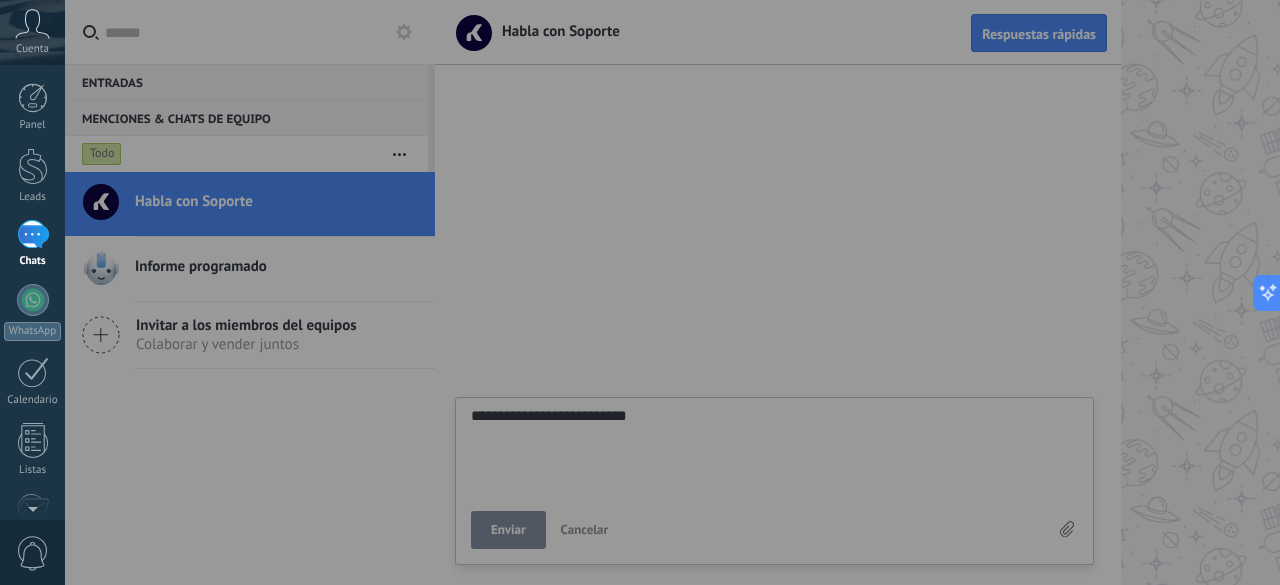 type on "**********" 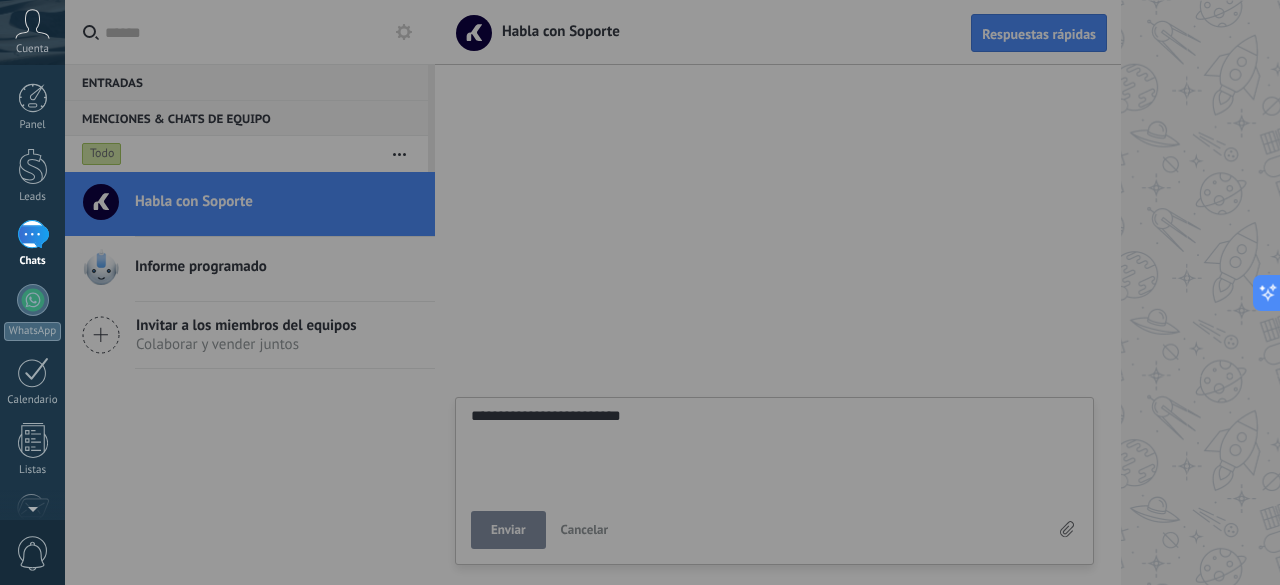 type on "**********" 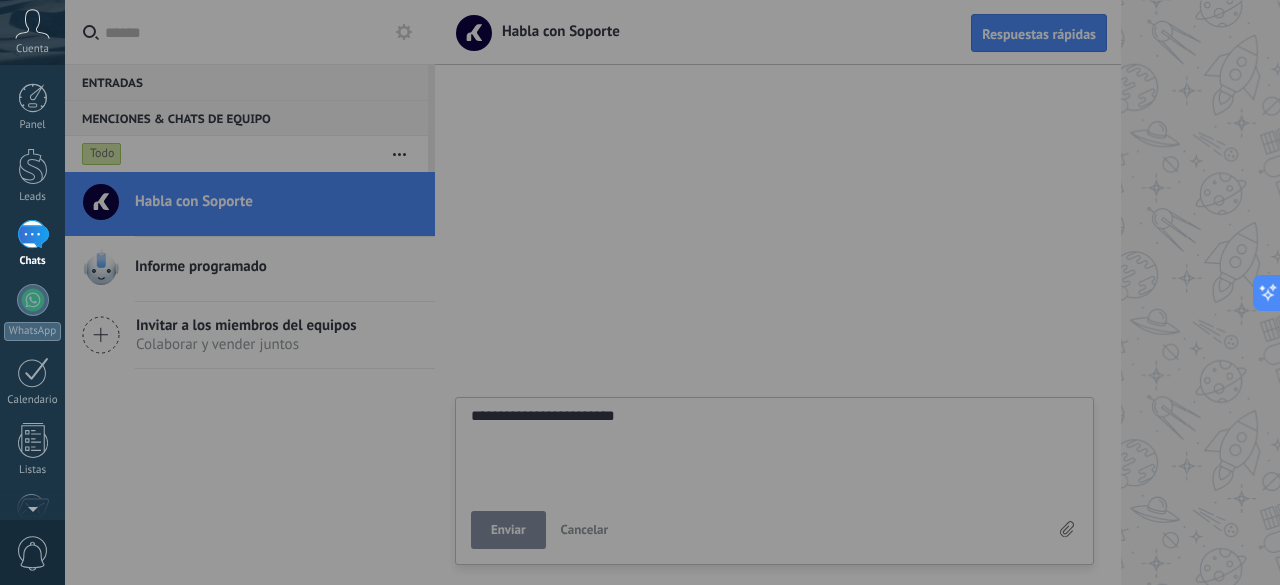 type on "**********" 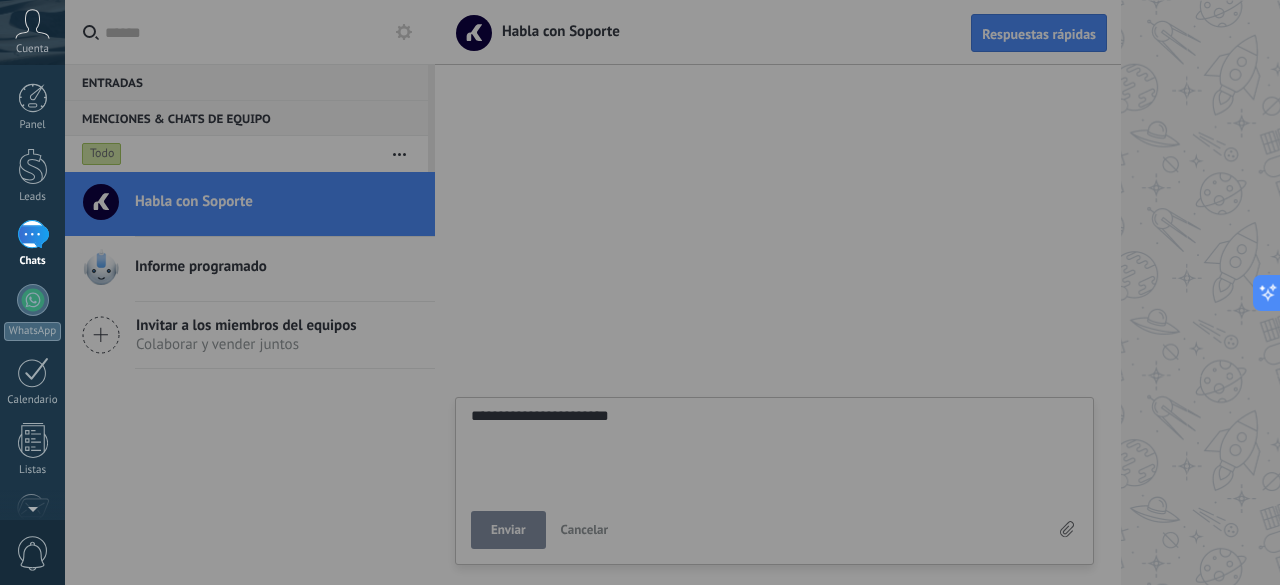 type on "**********" 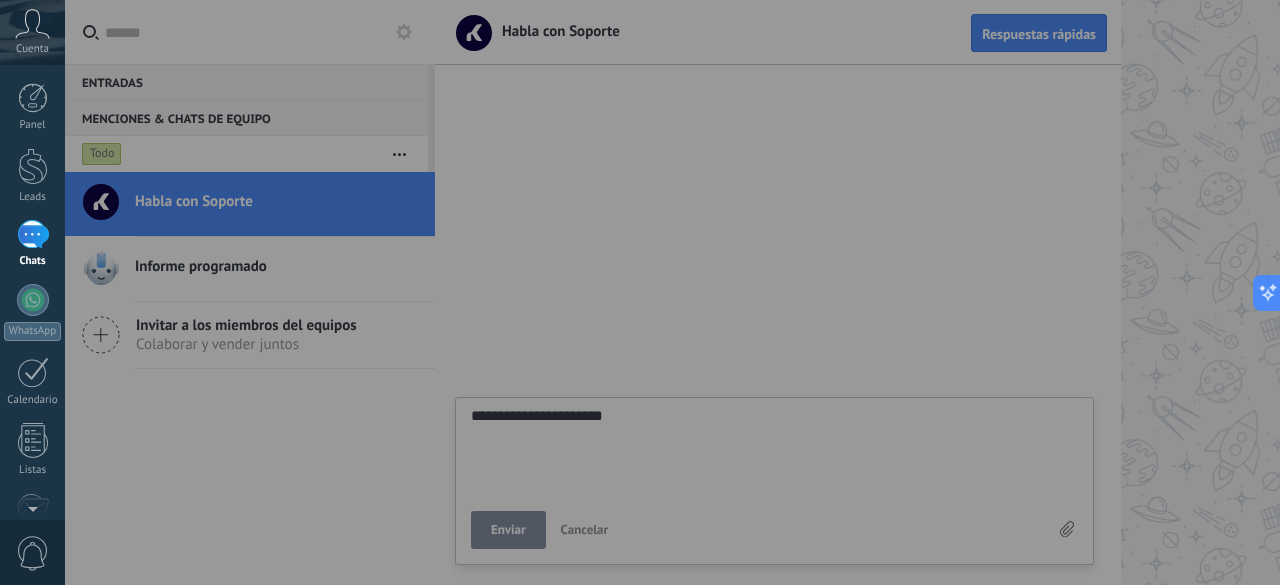 type on "**********" 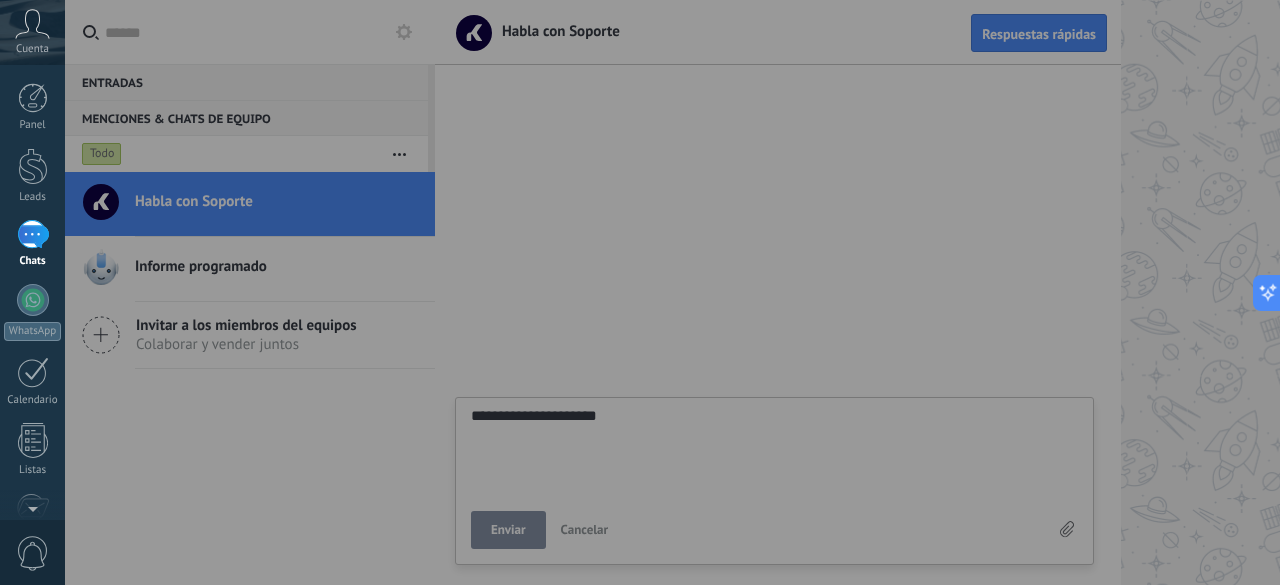 type on "**********" 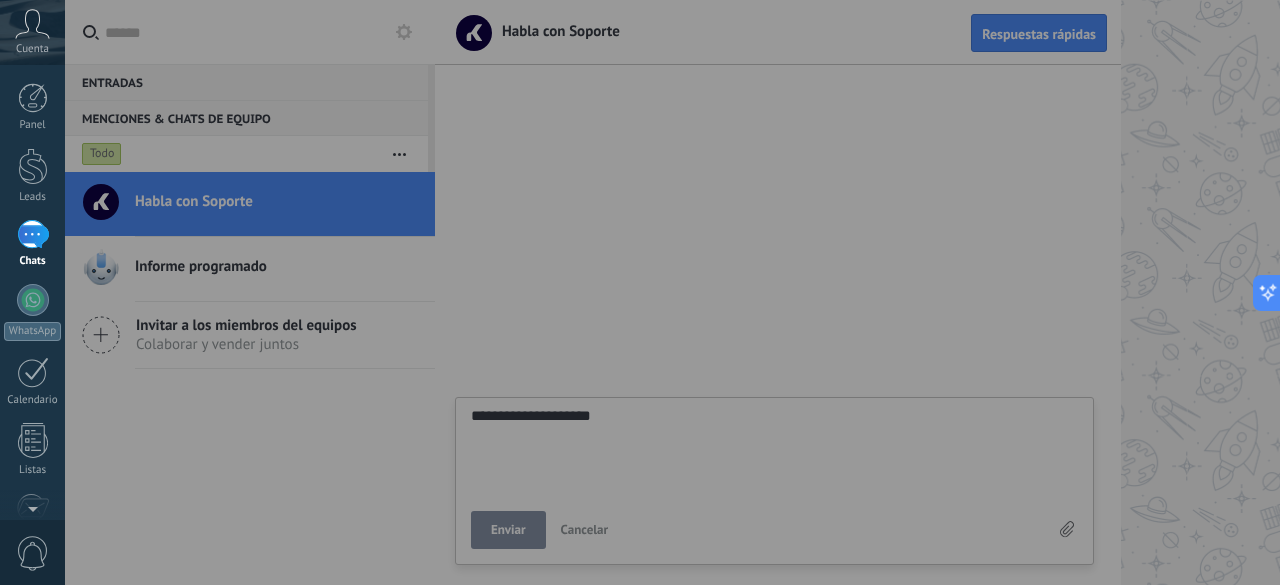 type on "**********" 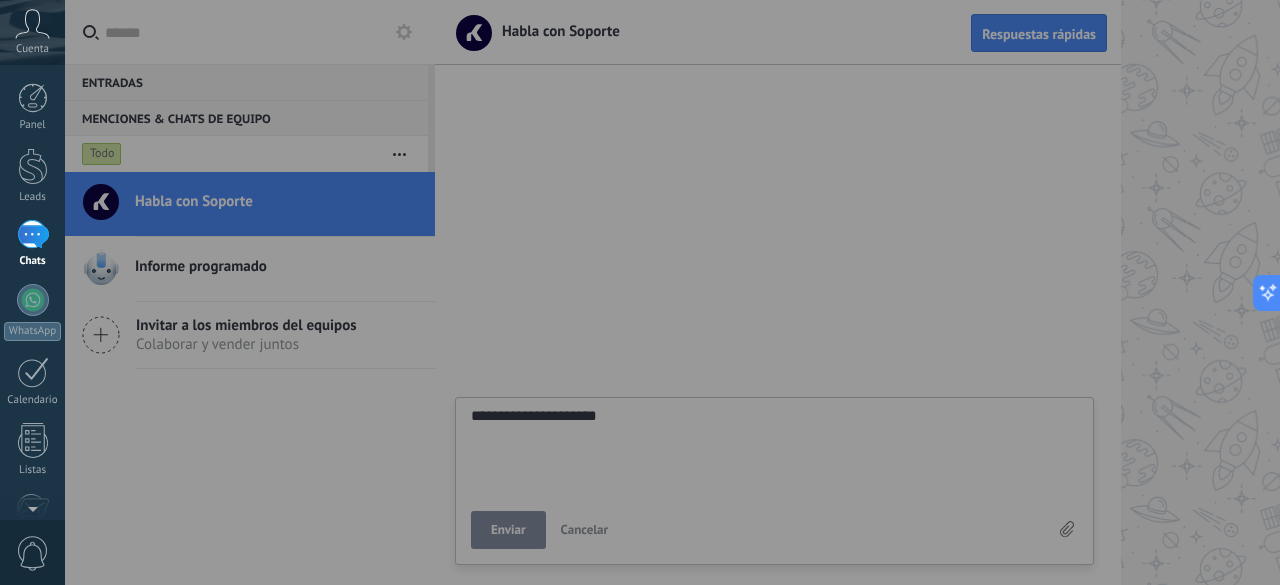 type on "**********" 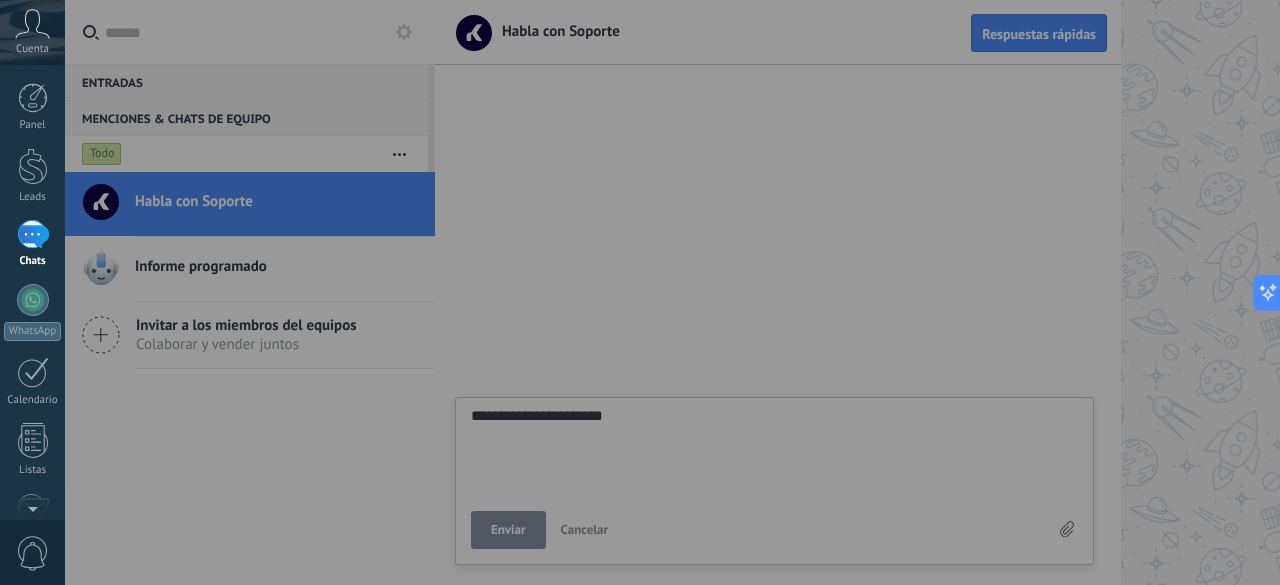 type on "**********" 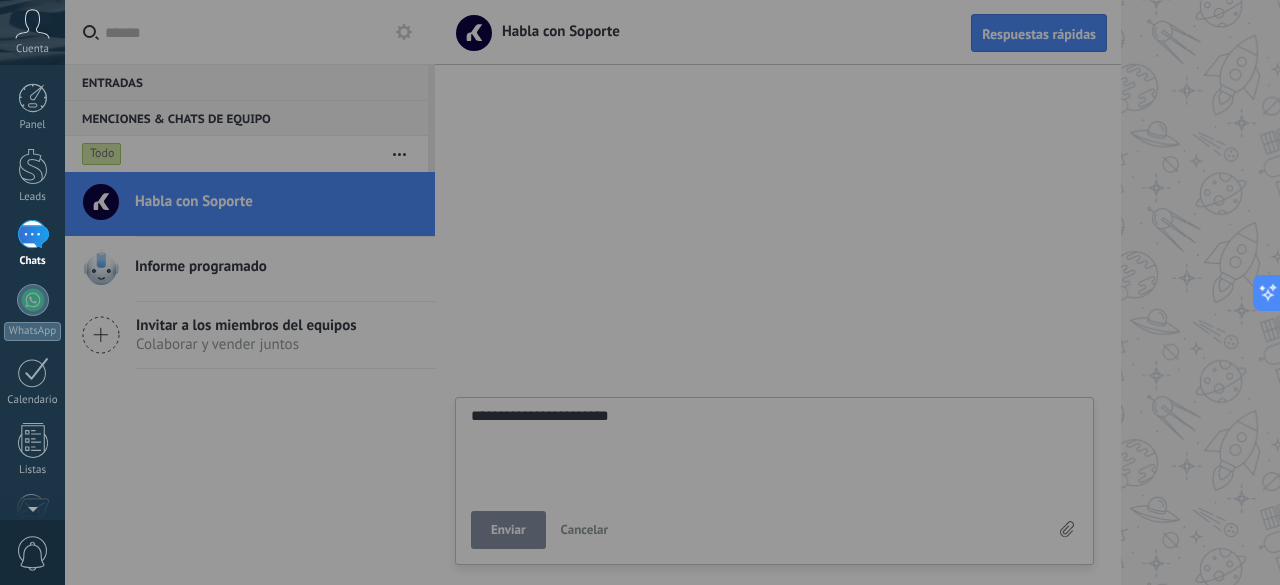 type on "**********" 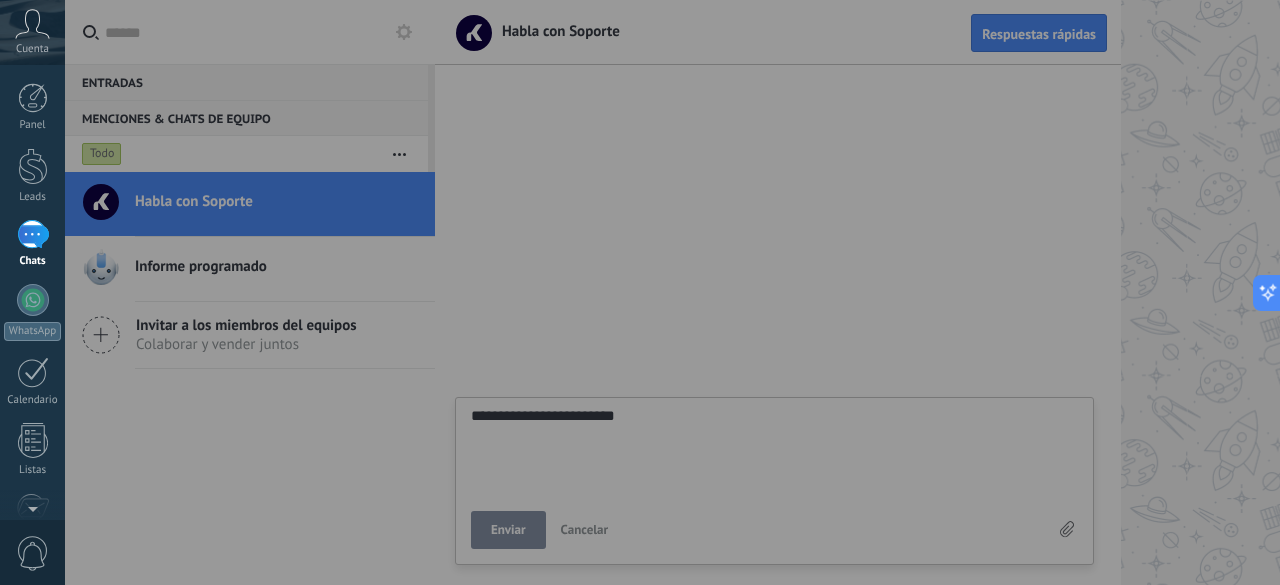 type on "**********" 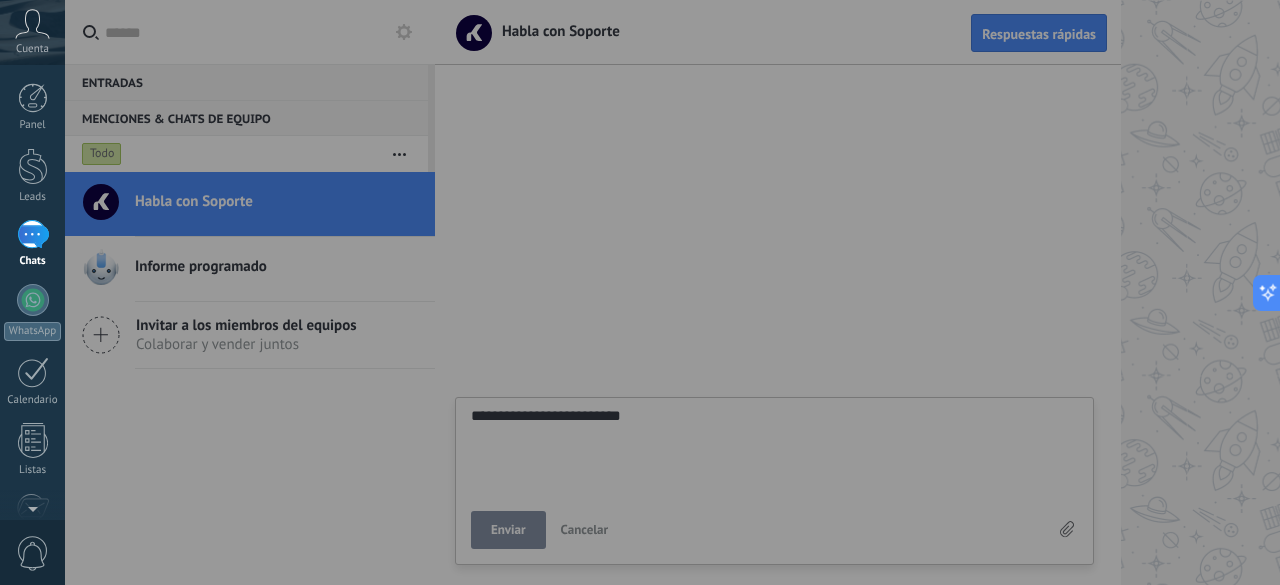 type on "**********" 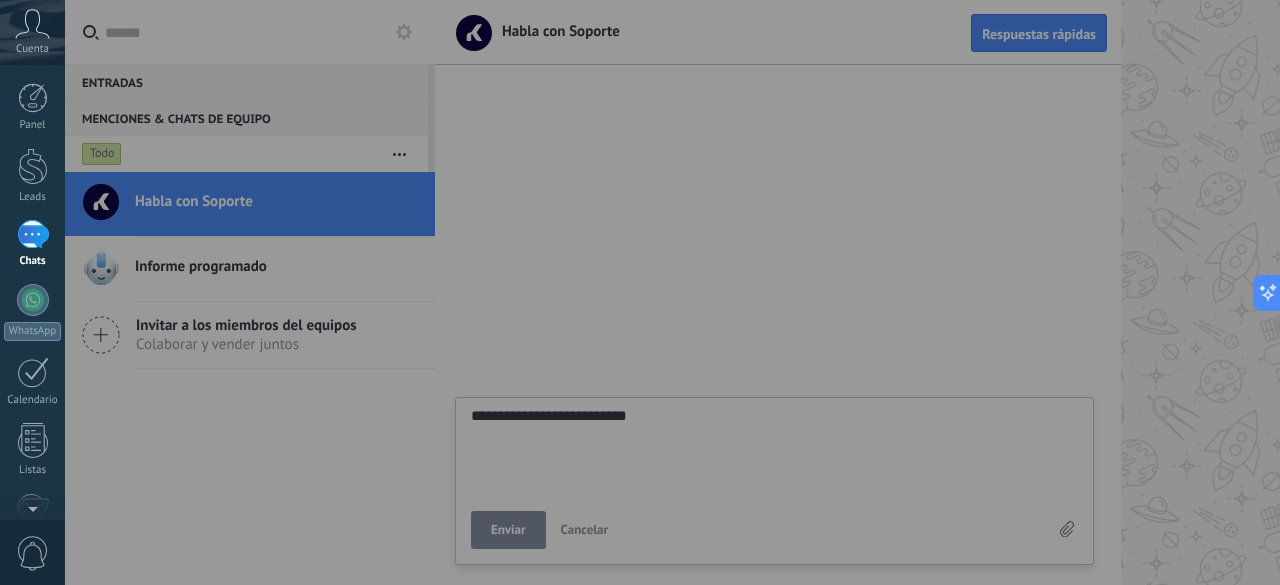 type on "**********" 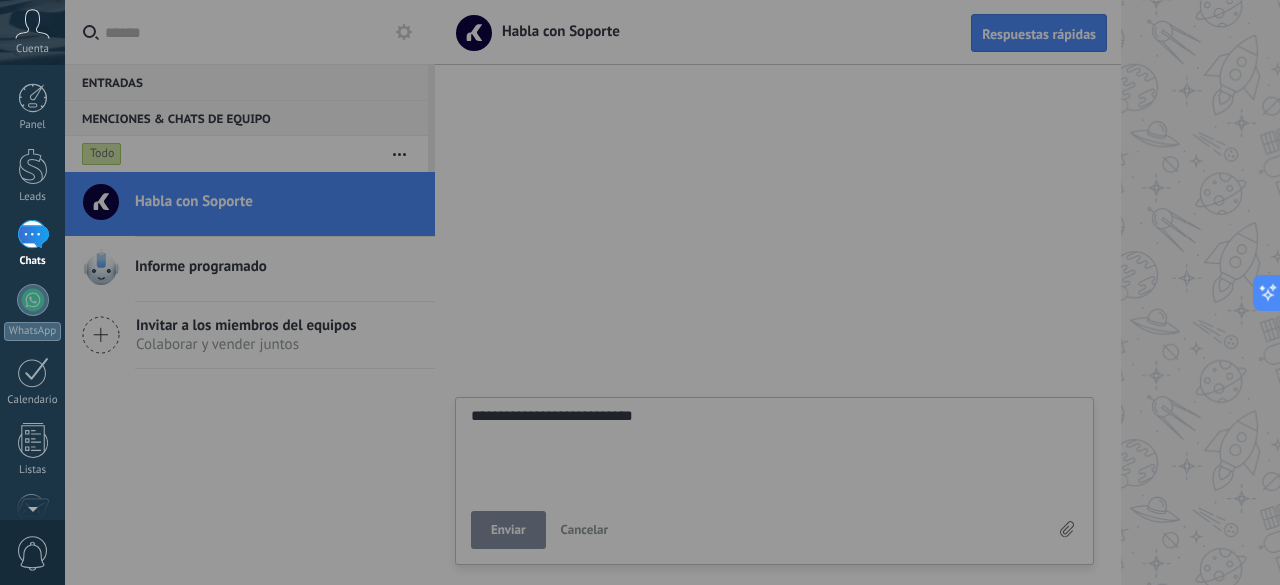 type on "**********" 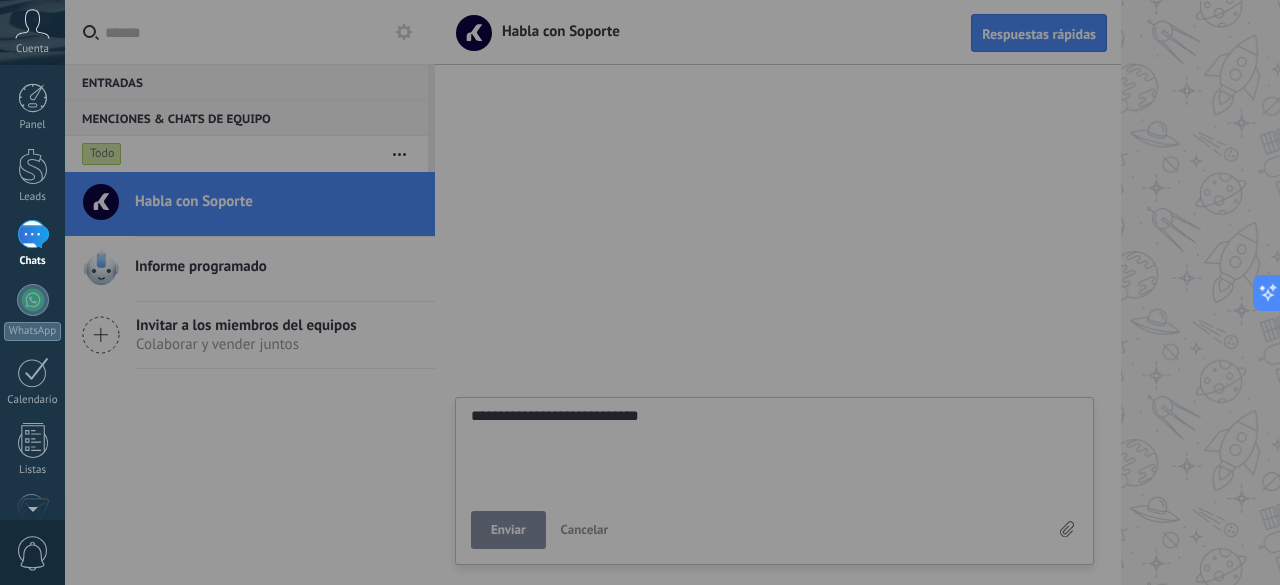 type on "**********" 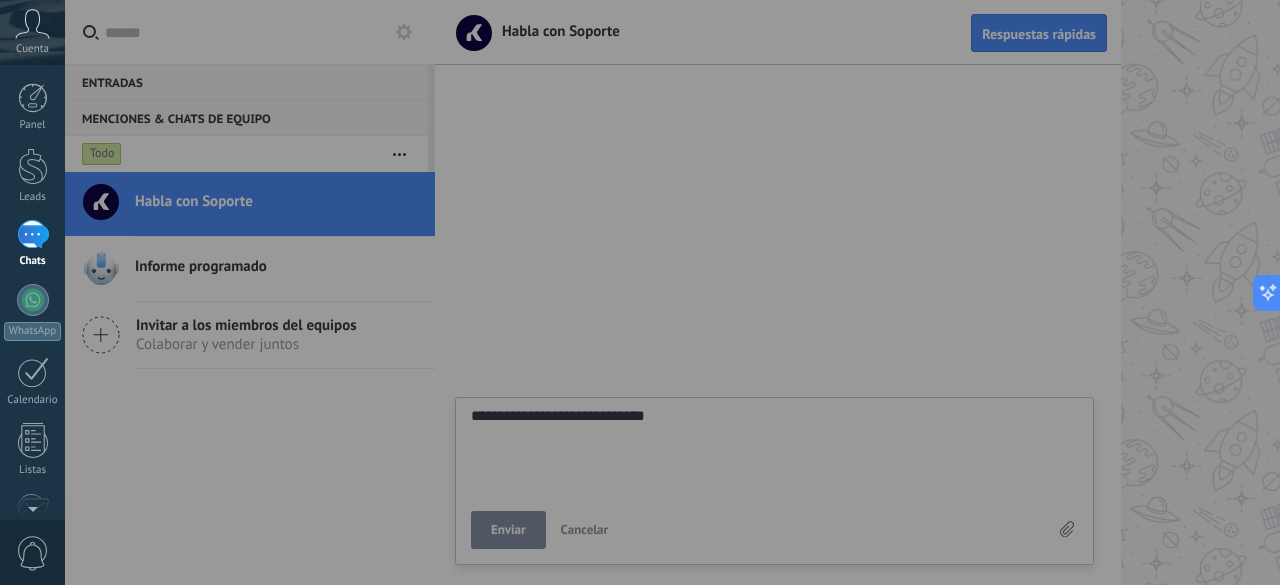 type on "**********" 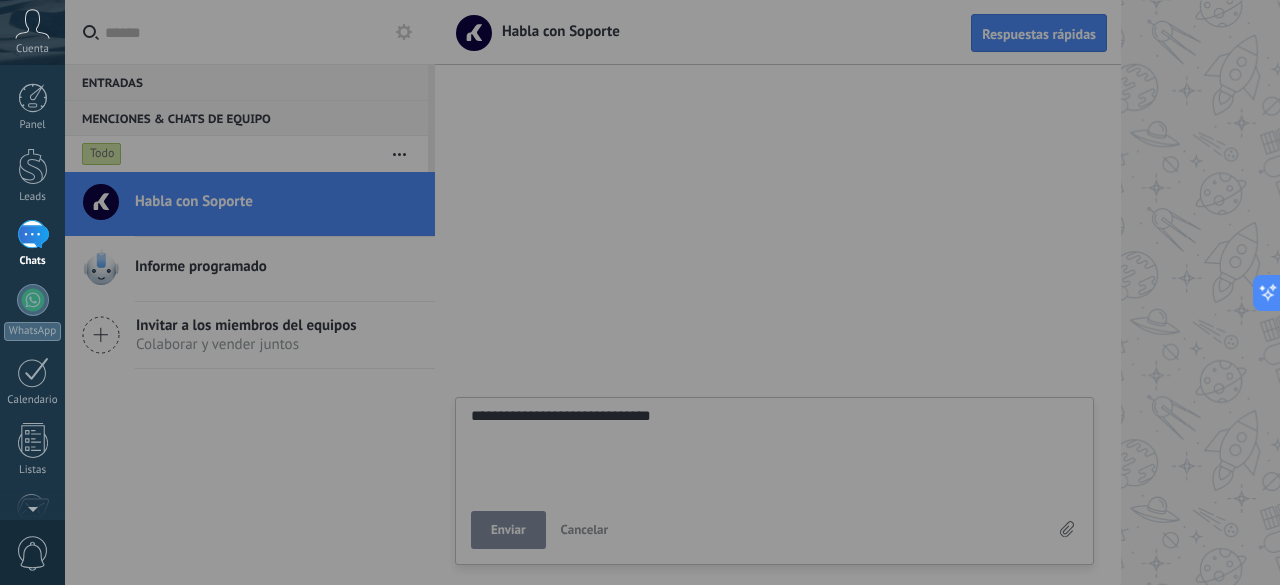 type on "**********" 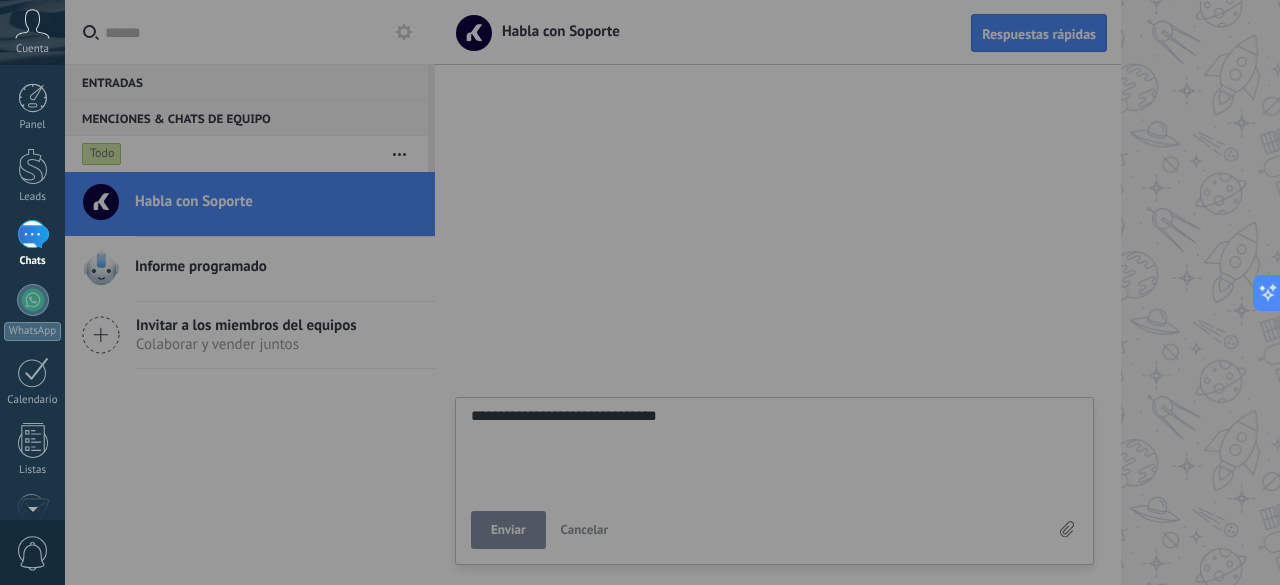type on "**********" 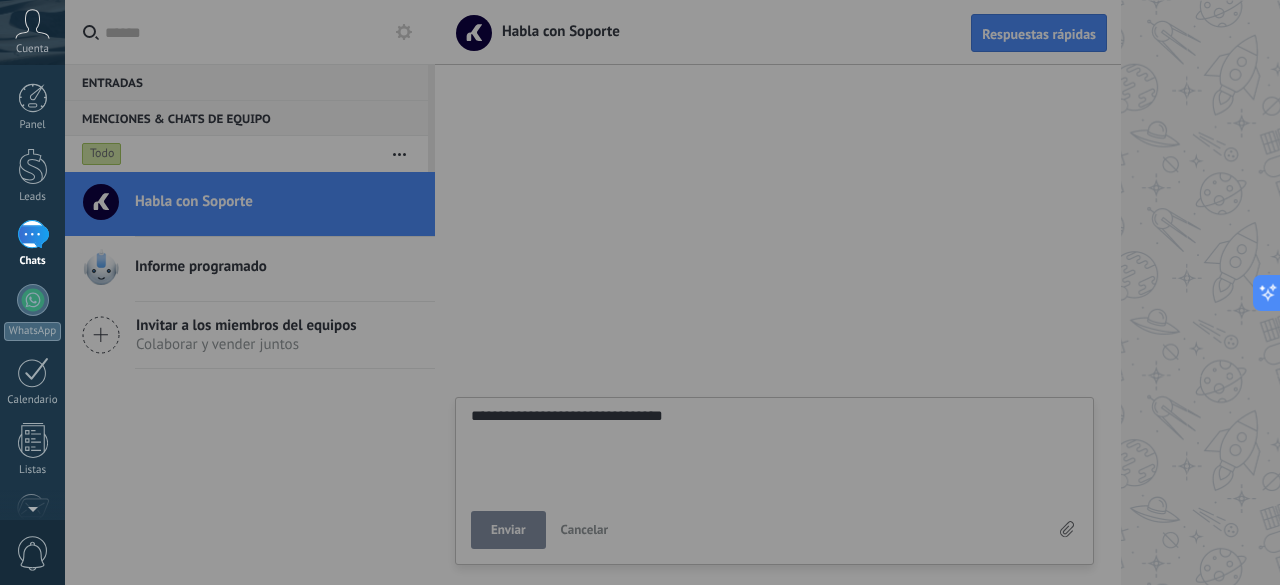 type on "**********" 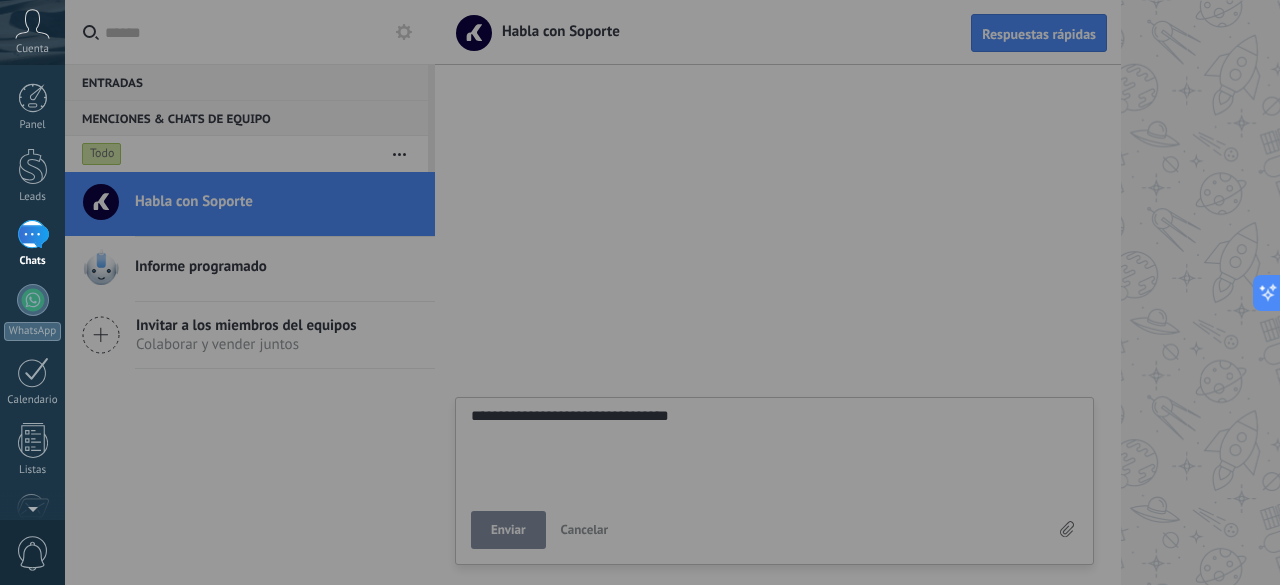 type on "**********" 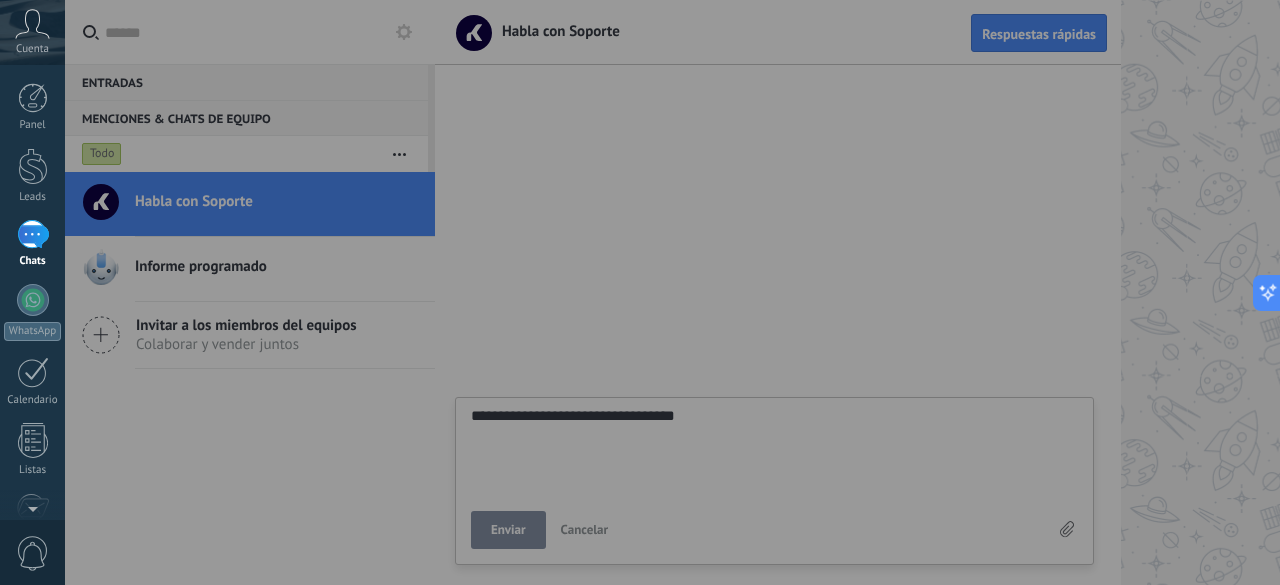 type on "**********" 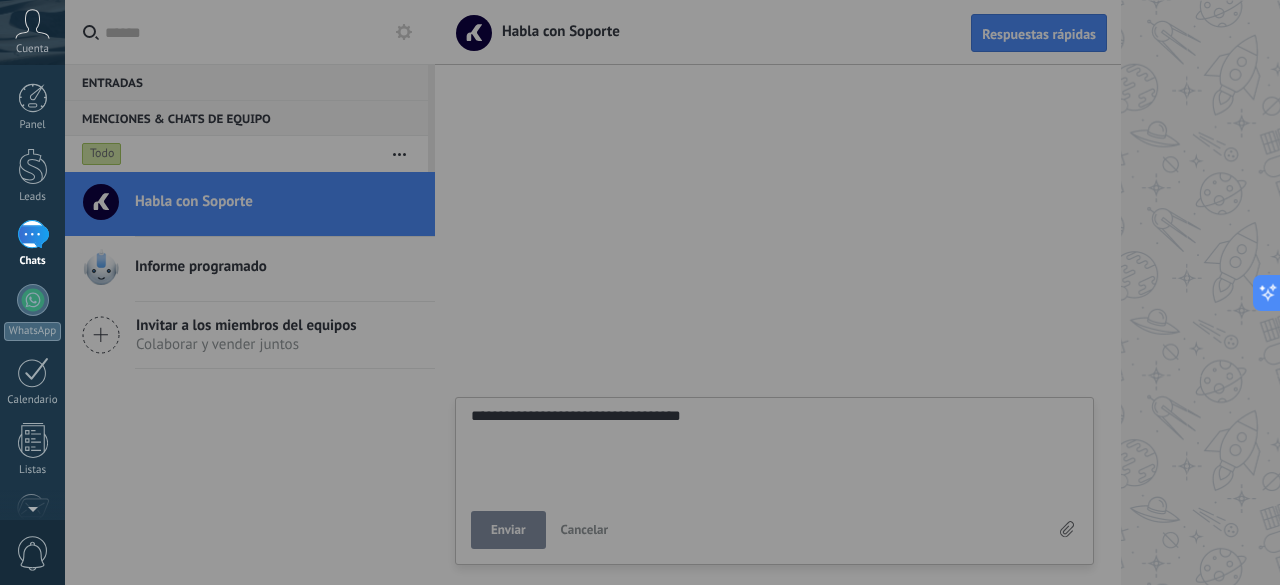 type on "**********" 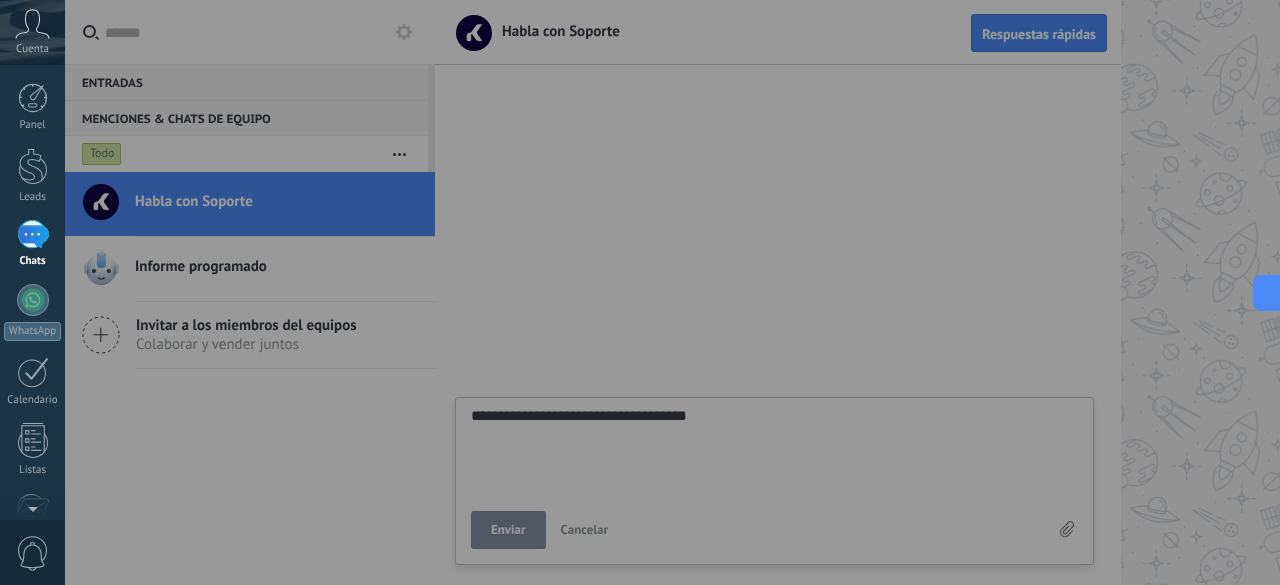type on "**********" 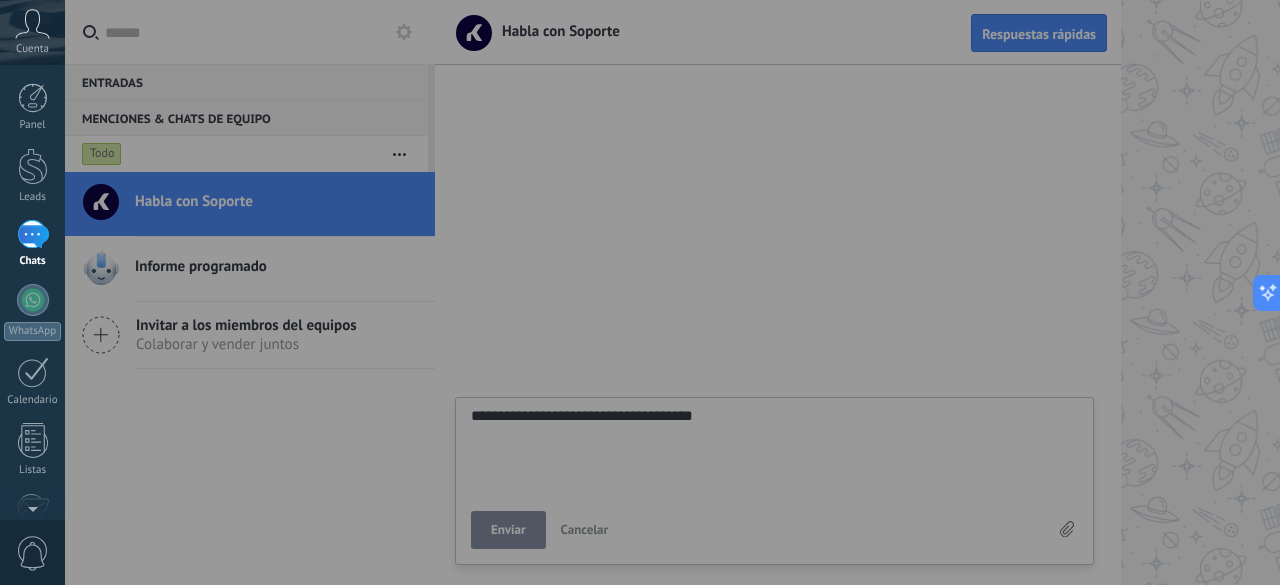 type on "**********" 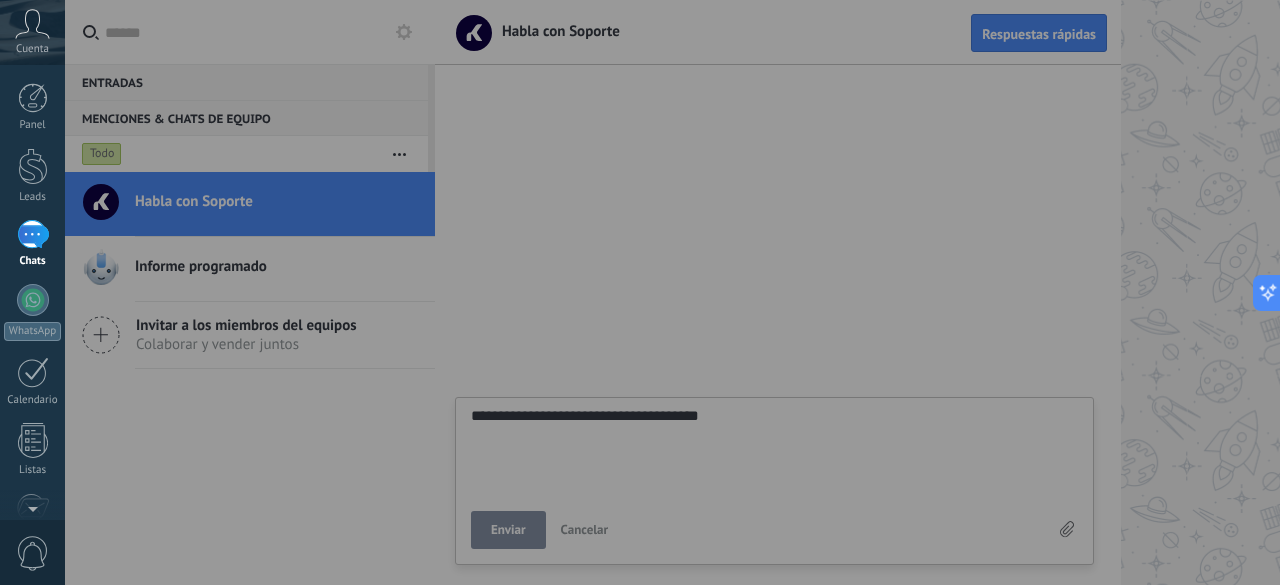 type on "**********" 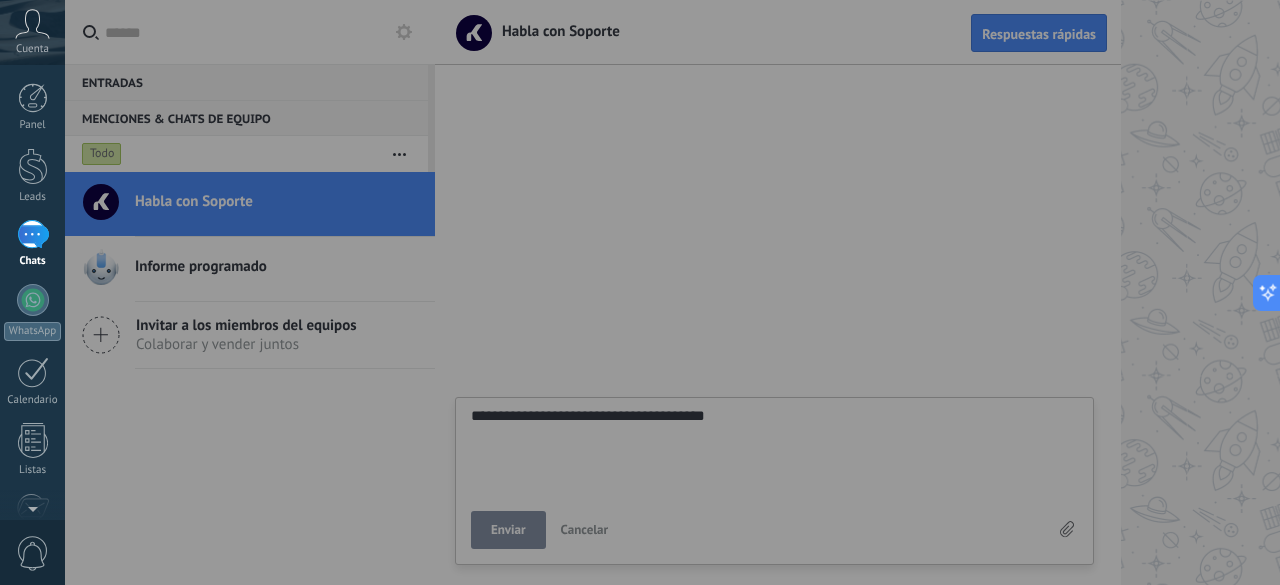 type on "**********" 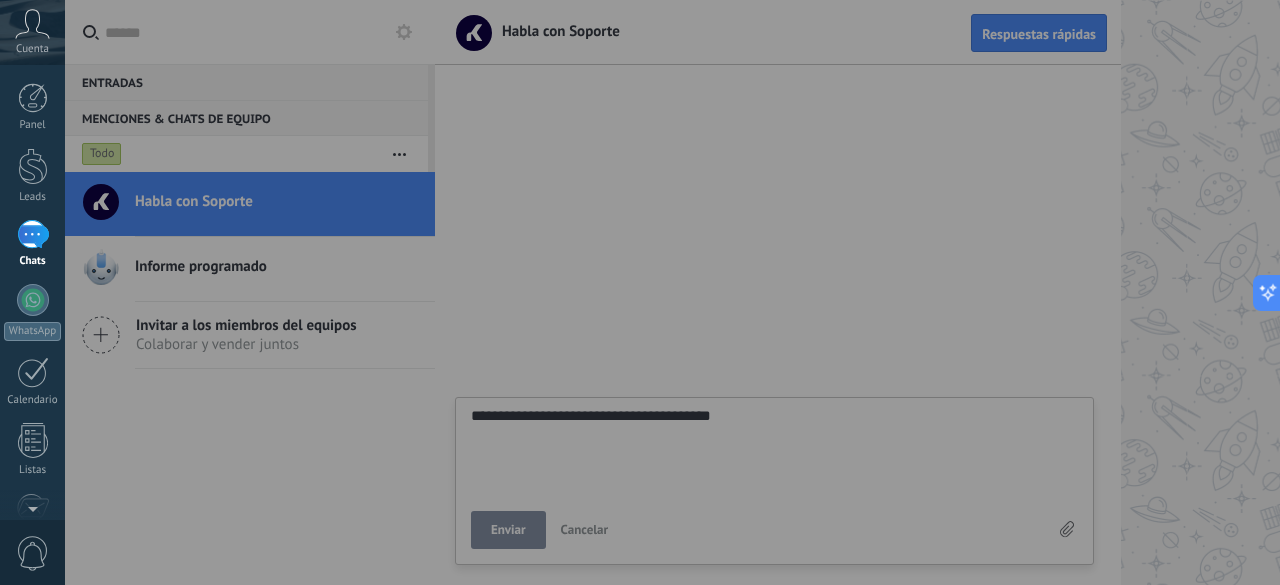 type on "**********" 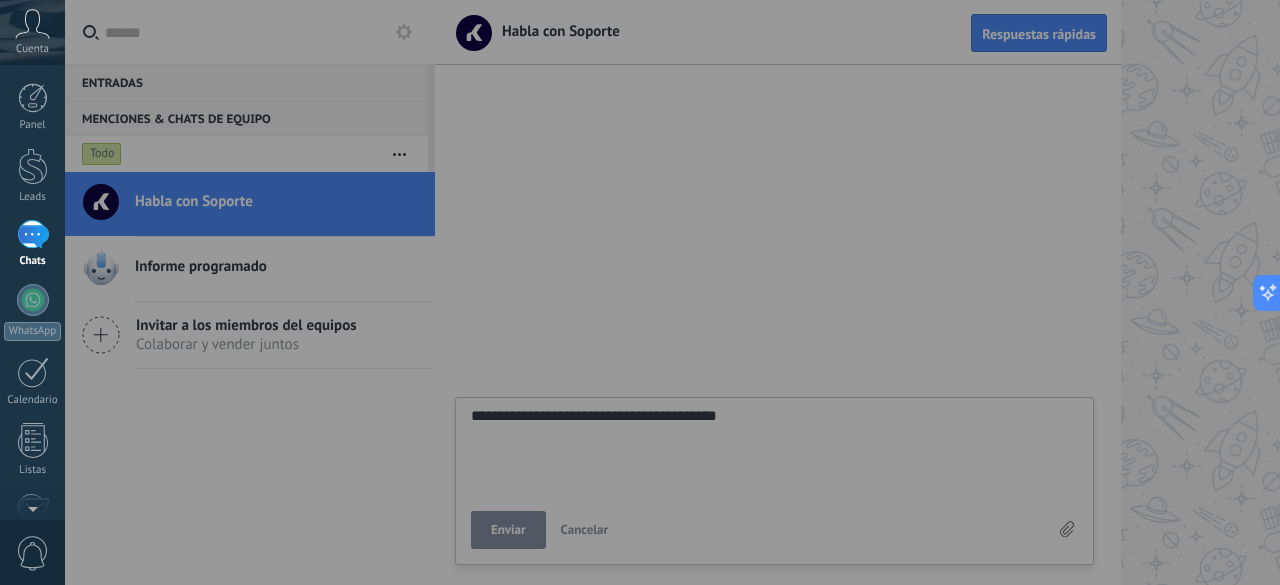 type on "**********" 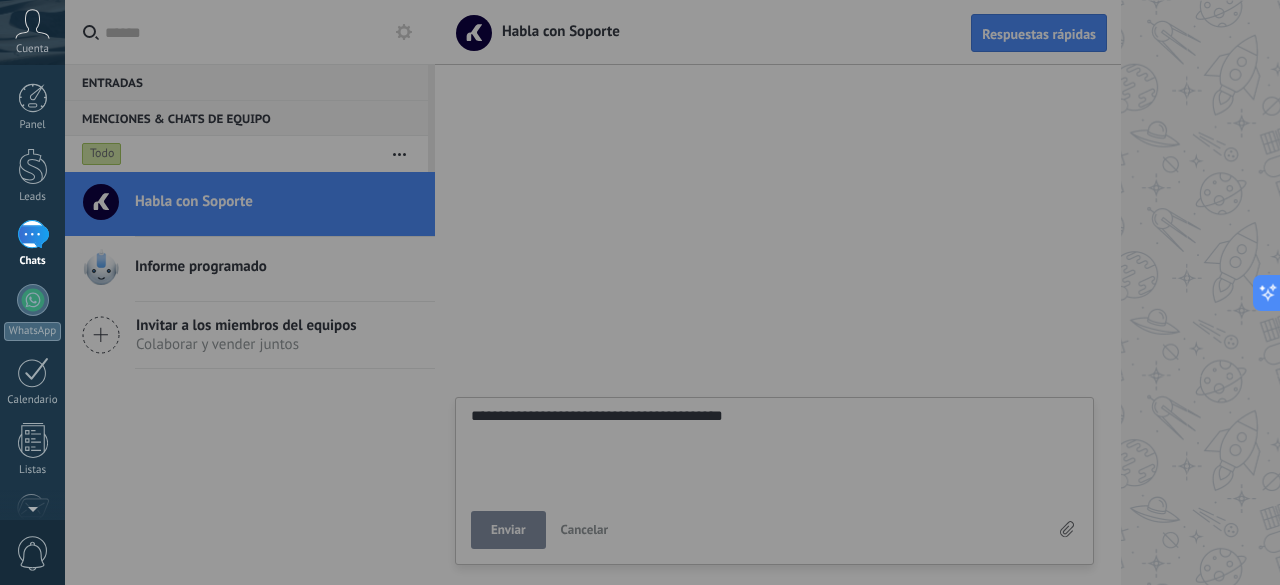 type on "**********" 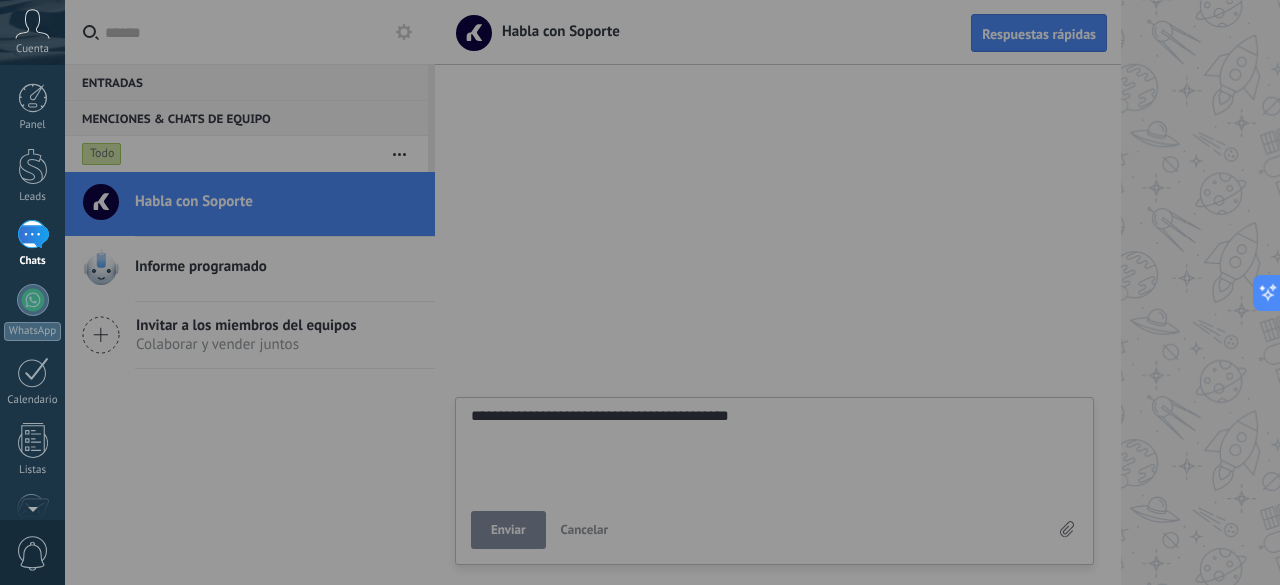 type on "**********" 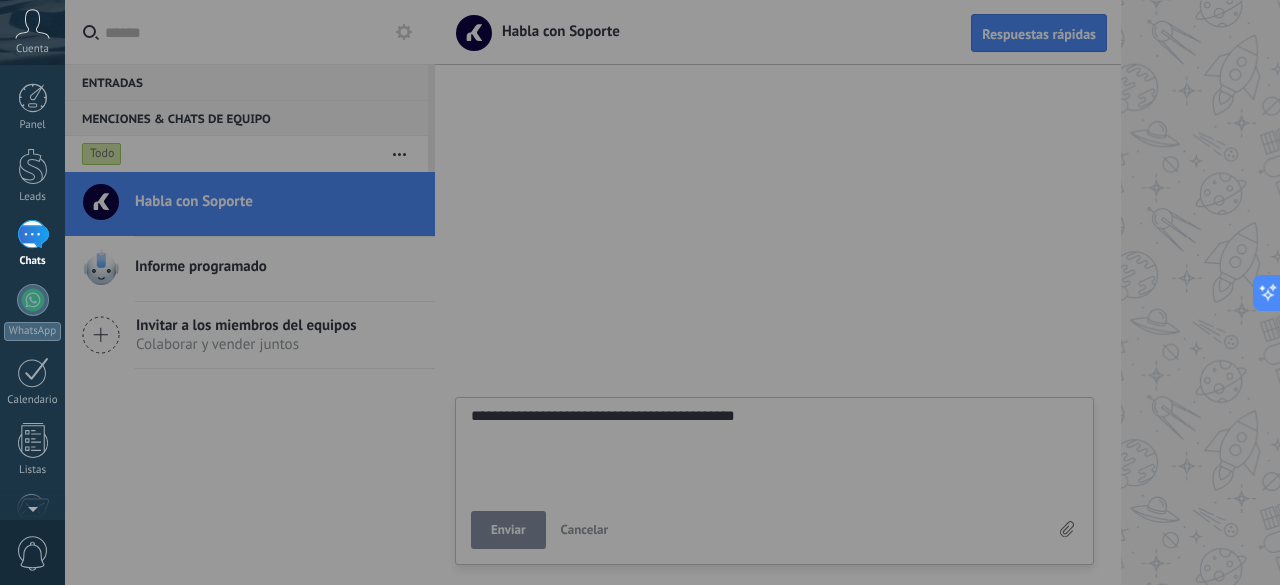 type on "**********" 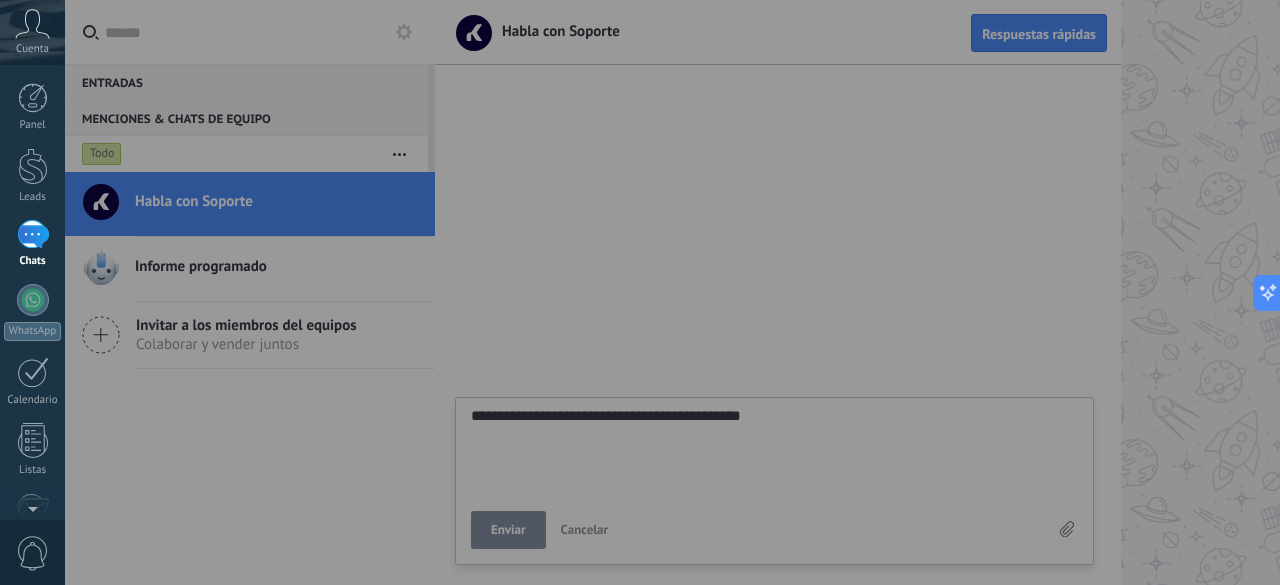 type on "**********" 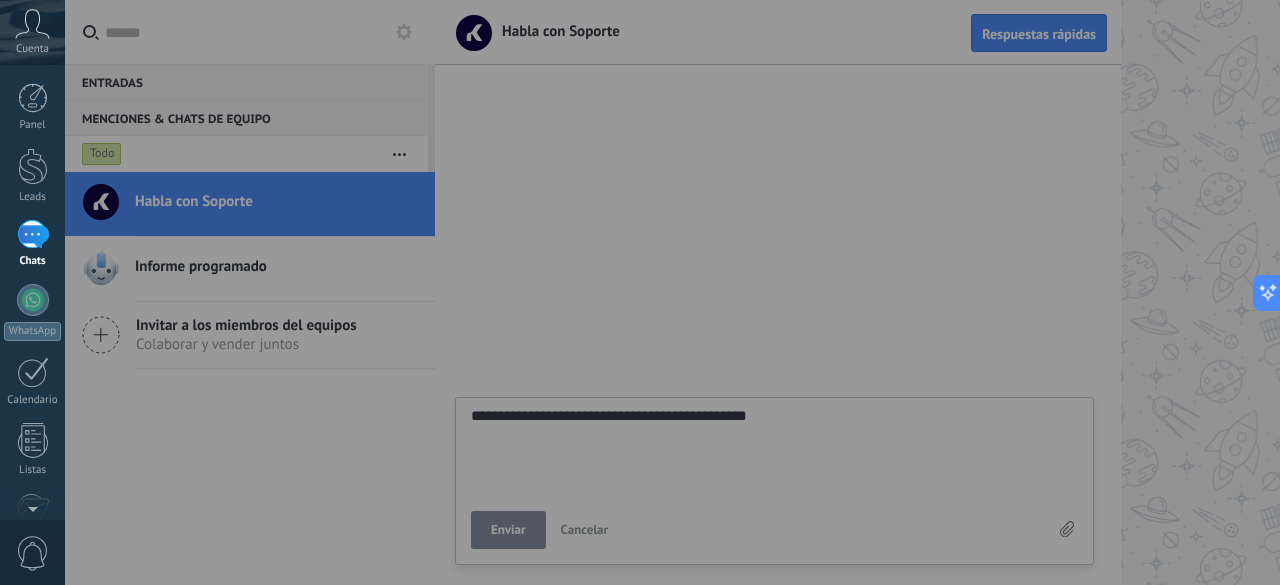 type on "**********" 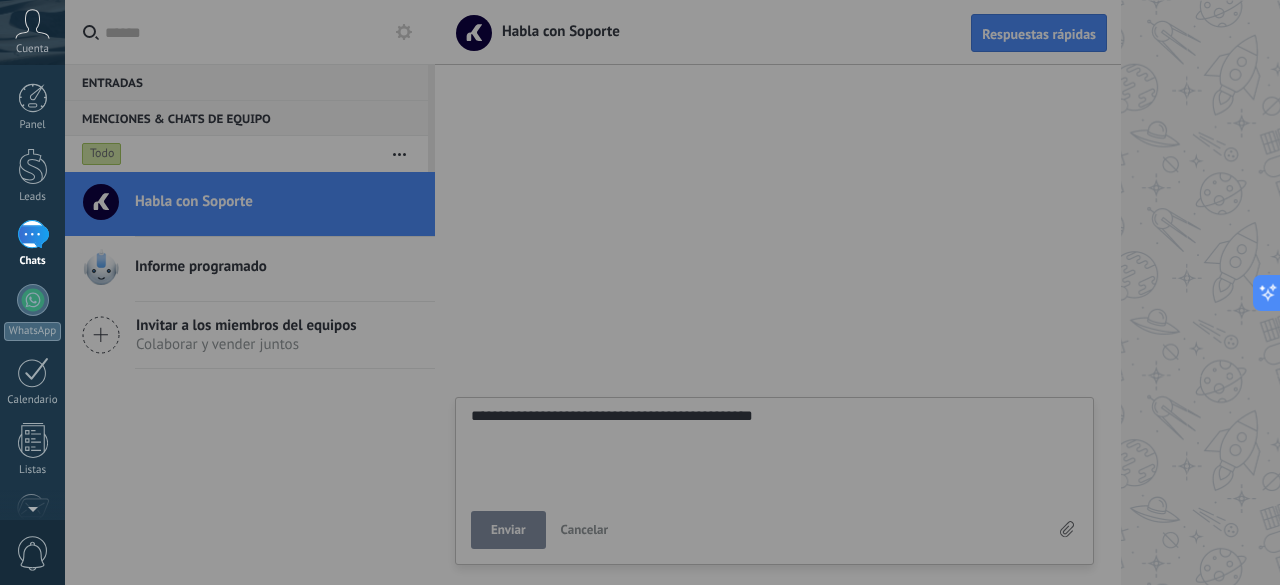 type on "**********" 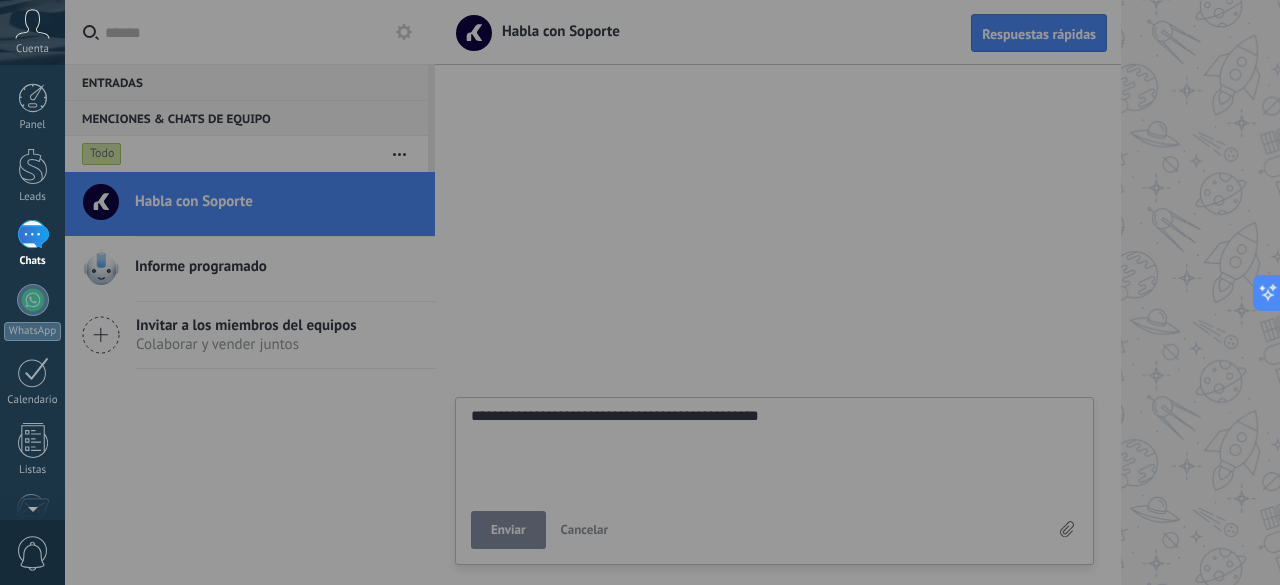 type on "**********" 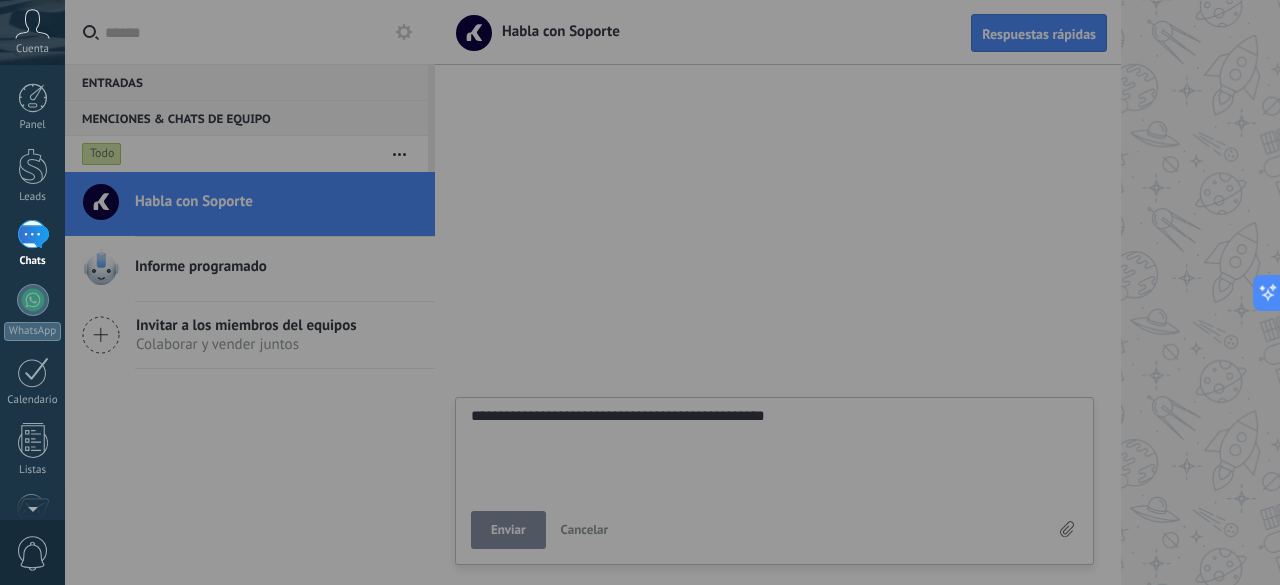 type on "**********" 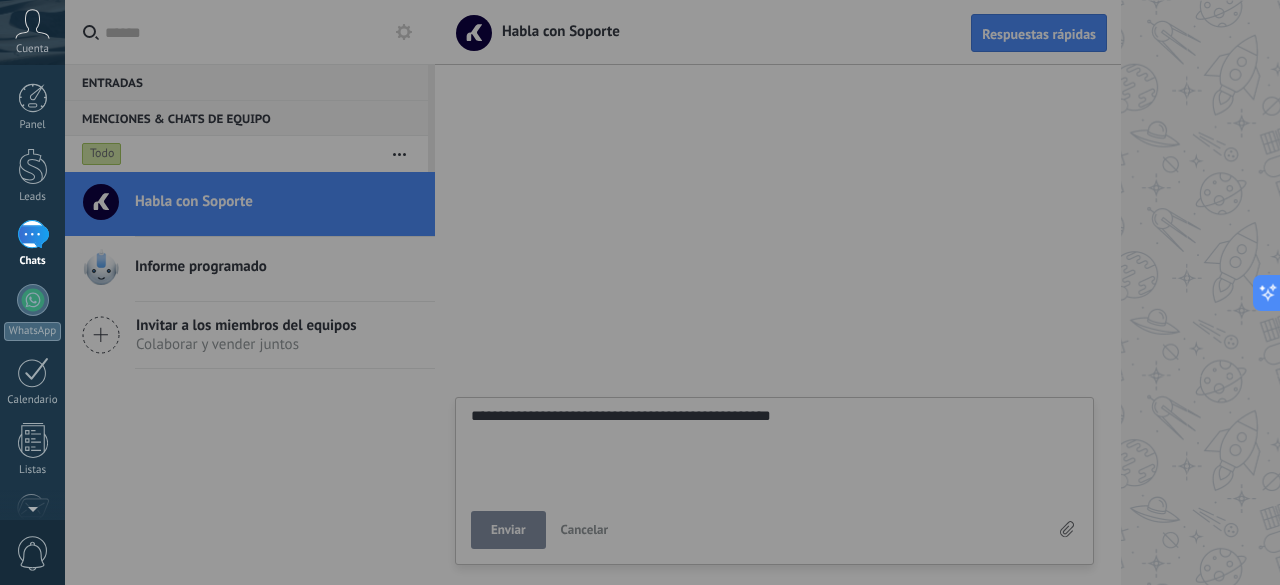 scroll, scrollTop: 38, scrollLeft: 0, axis: vertical 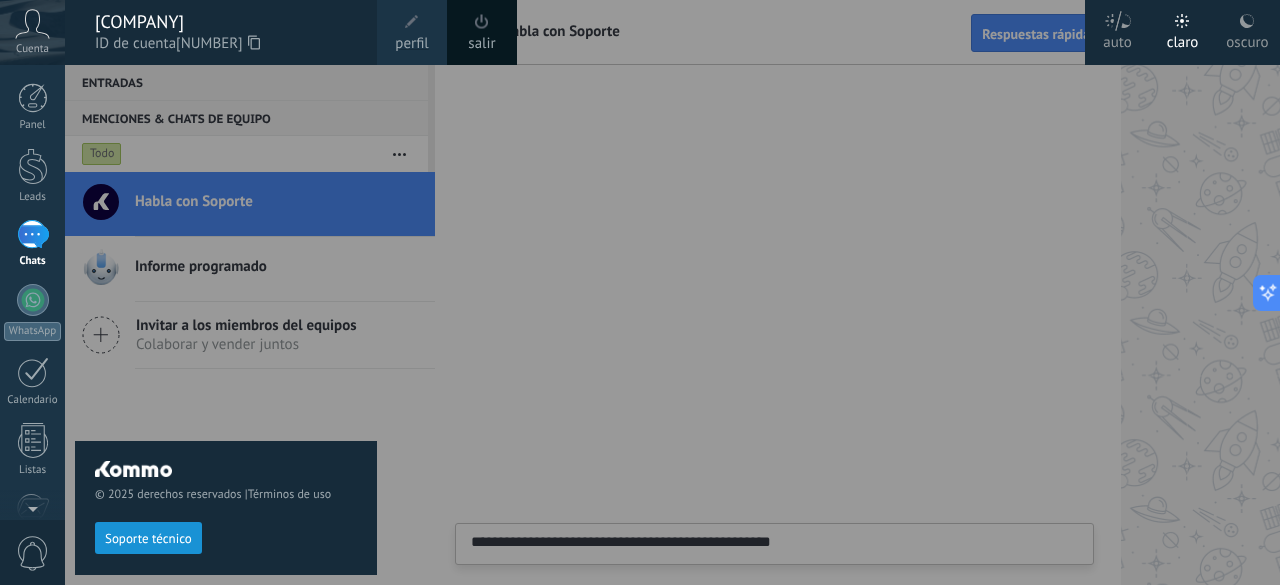 click at bounding box center (705, 292) 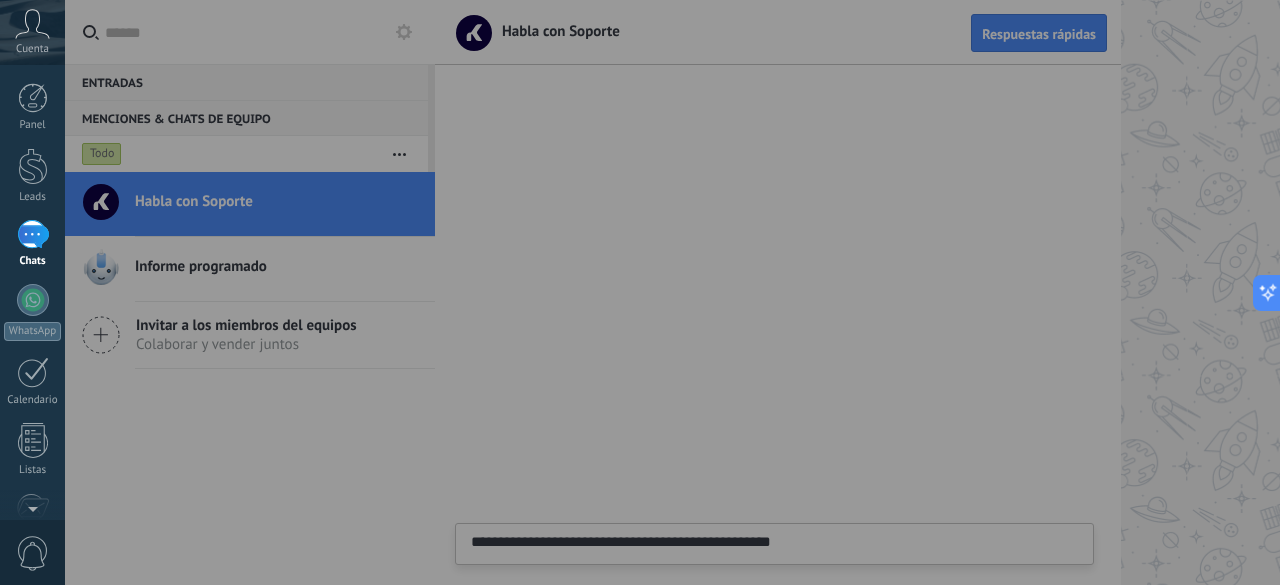 click at bounding box center (705, 292) 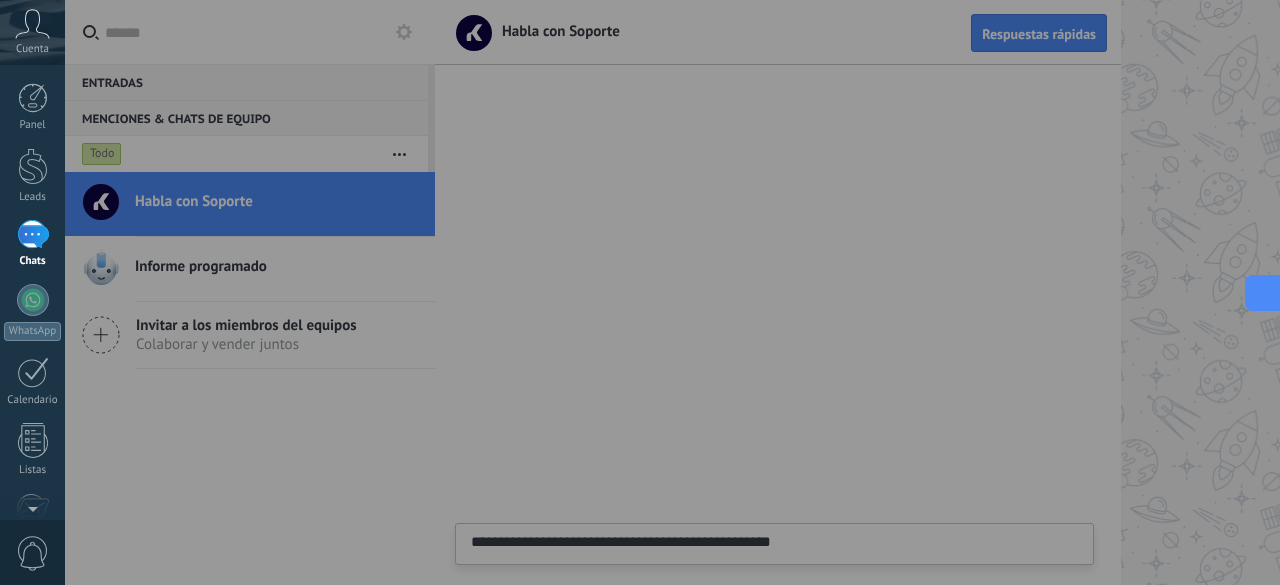 click 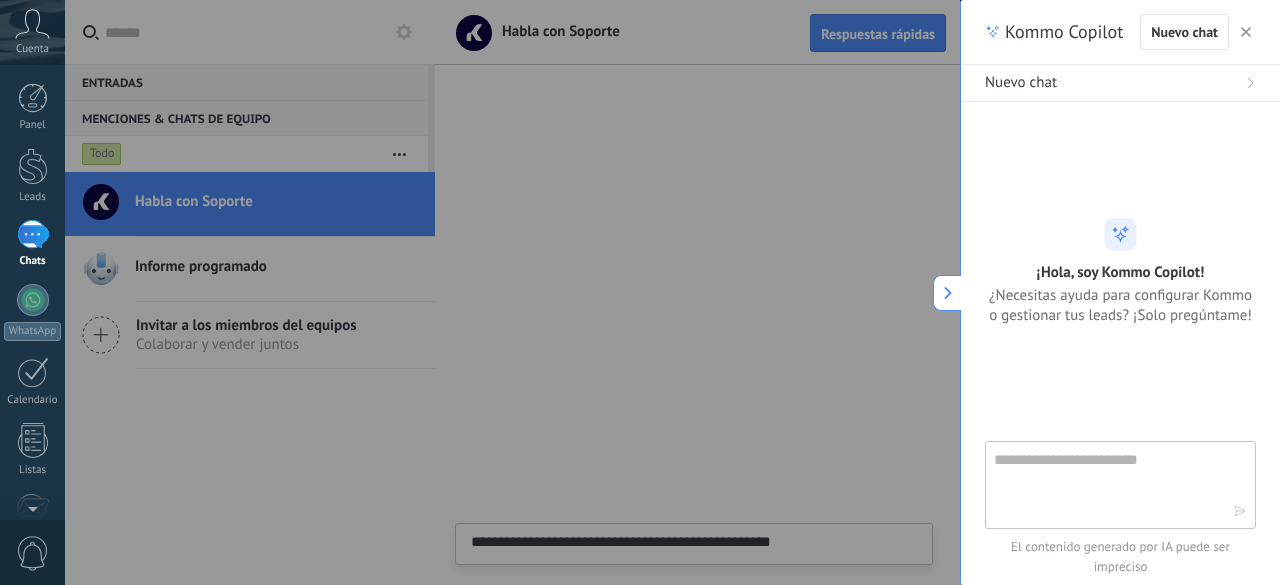 click at bounding box center (705, 292) 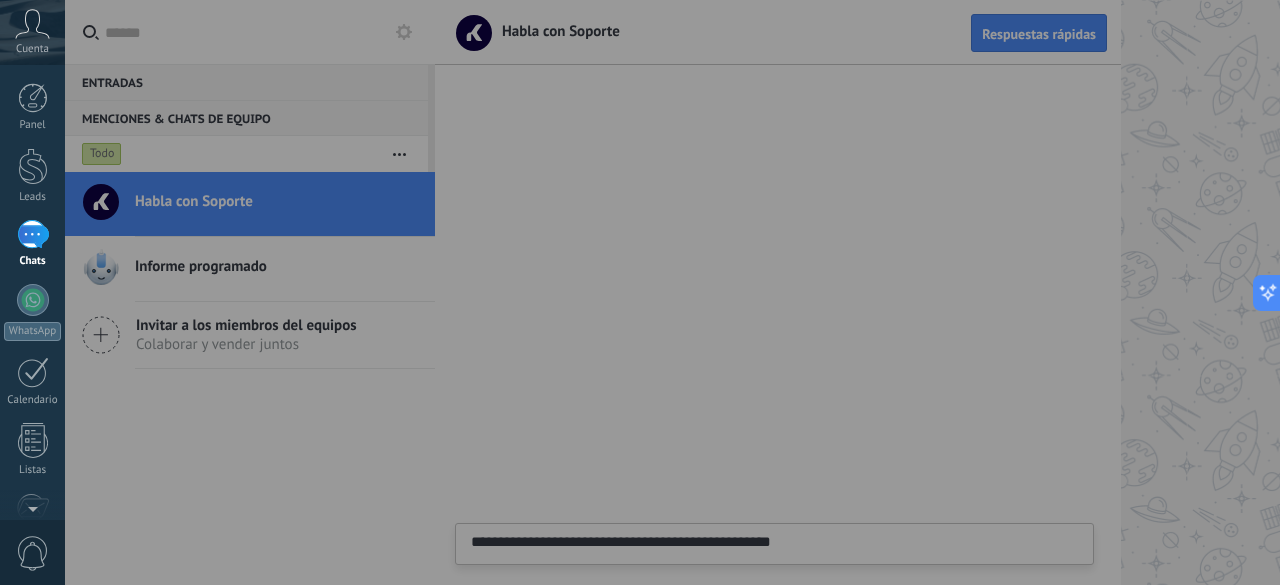 click at bounding box center (705, 292) 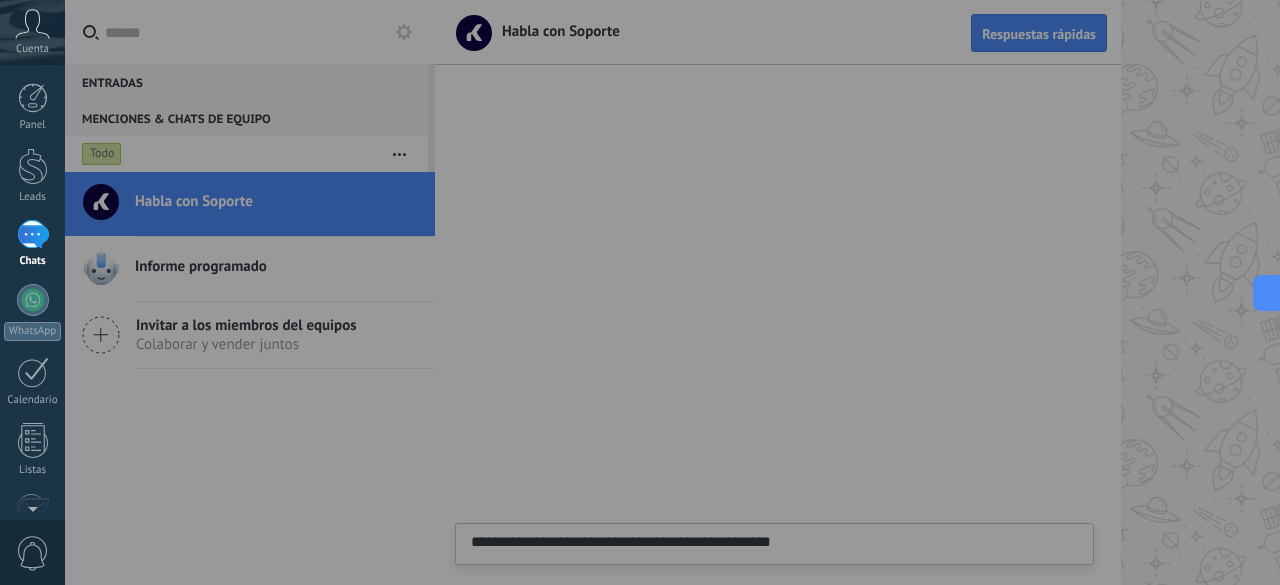 click at bounding box center (705, 292) 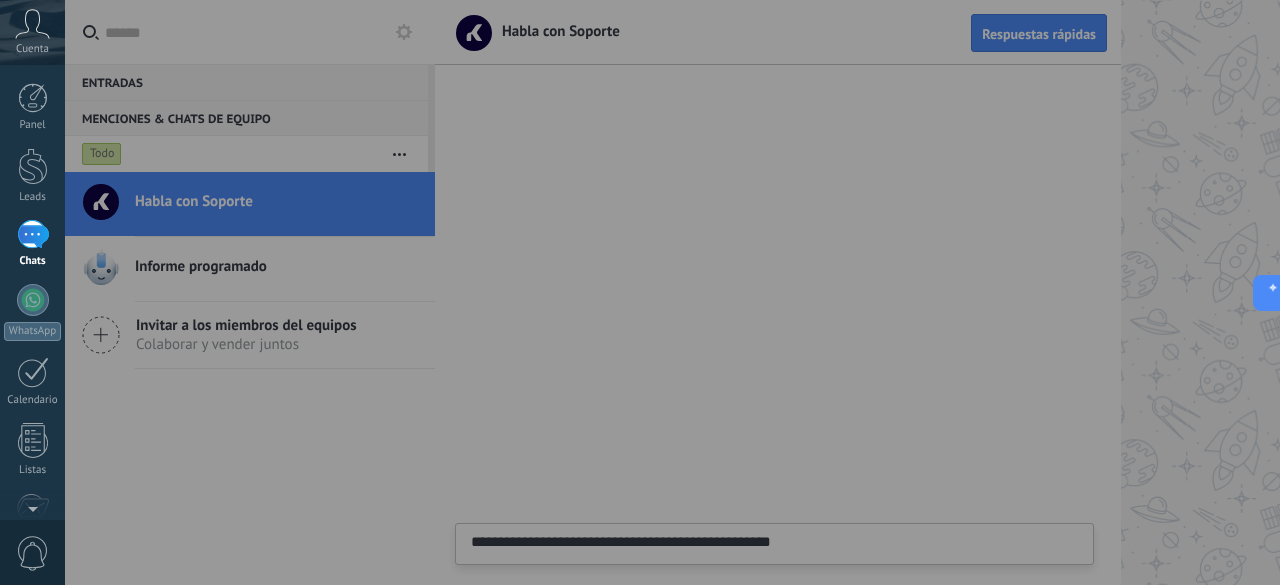 drag, startPoint x: 669, startPoint y: 551, endPoint x: 700, endPoint y: 539, distance: 33.24154 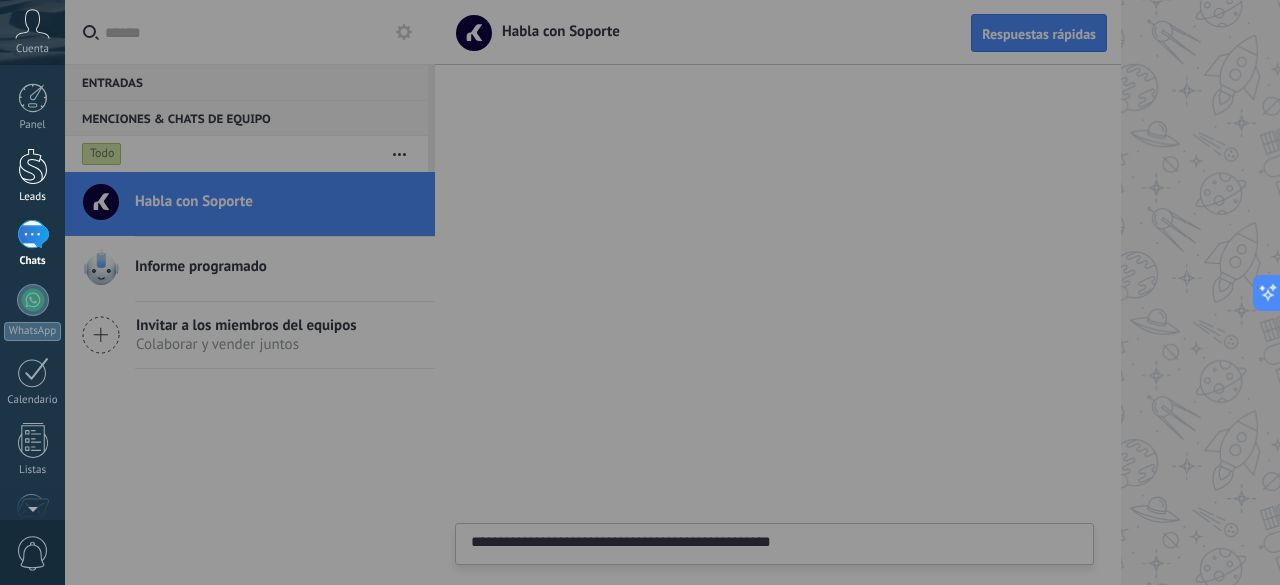 click at bounding box center [33, 166] 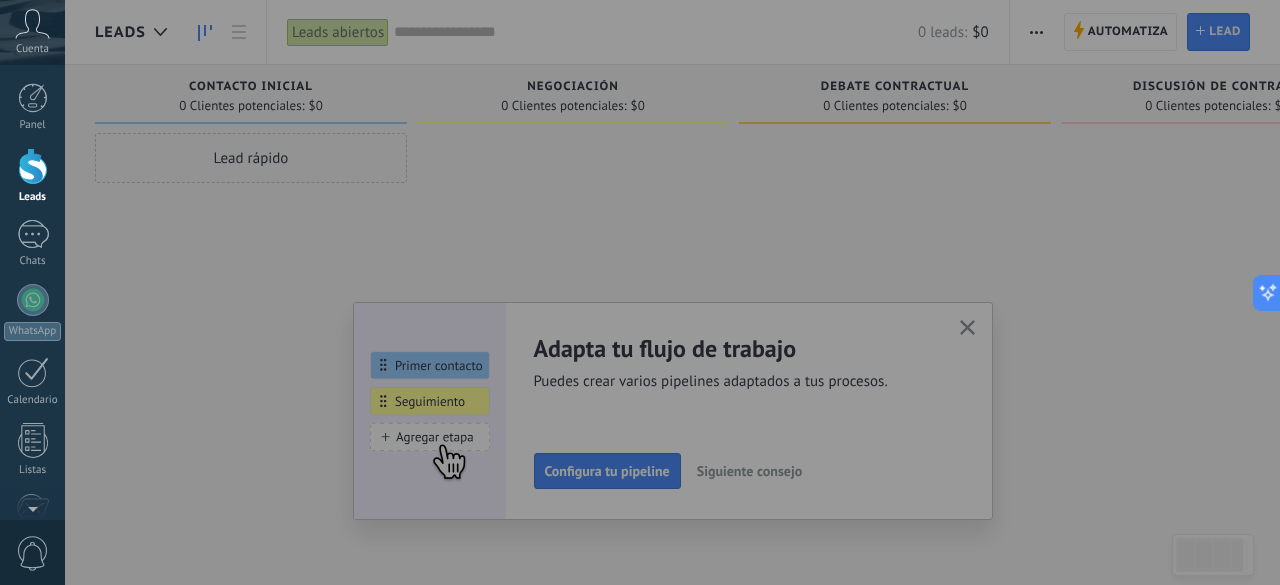 click 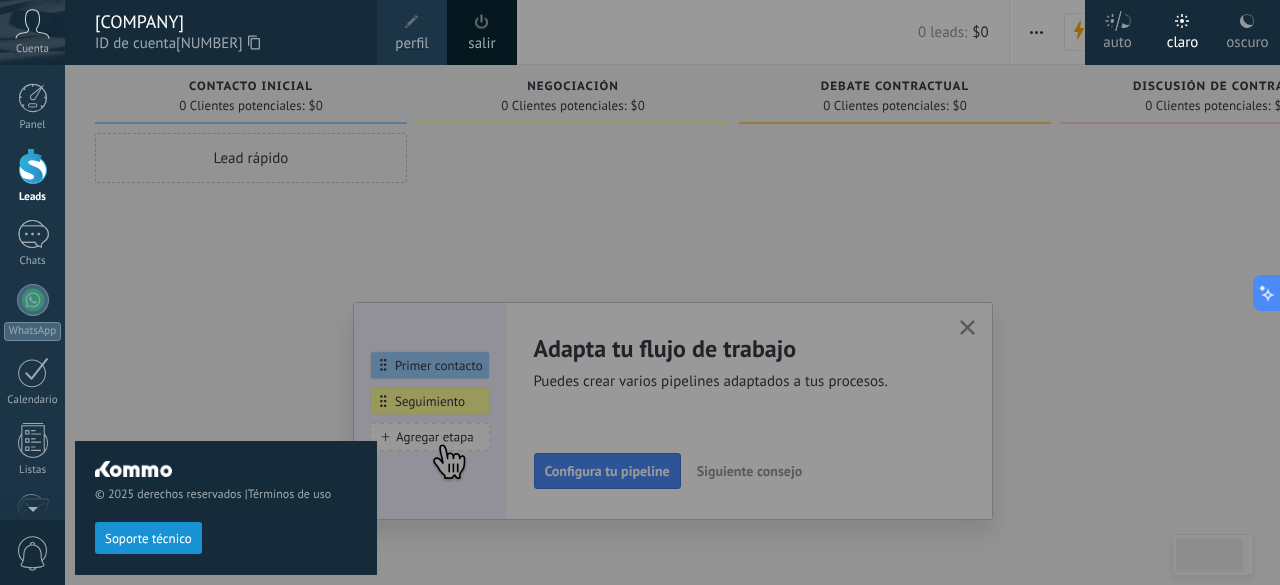 click at bounding box center [412, 22] 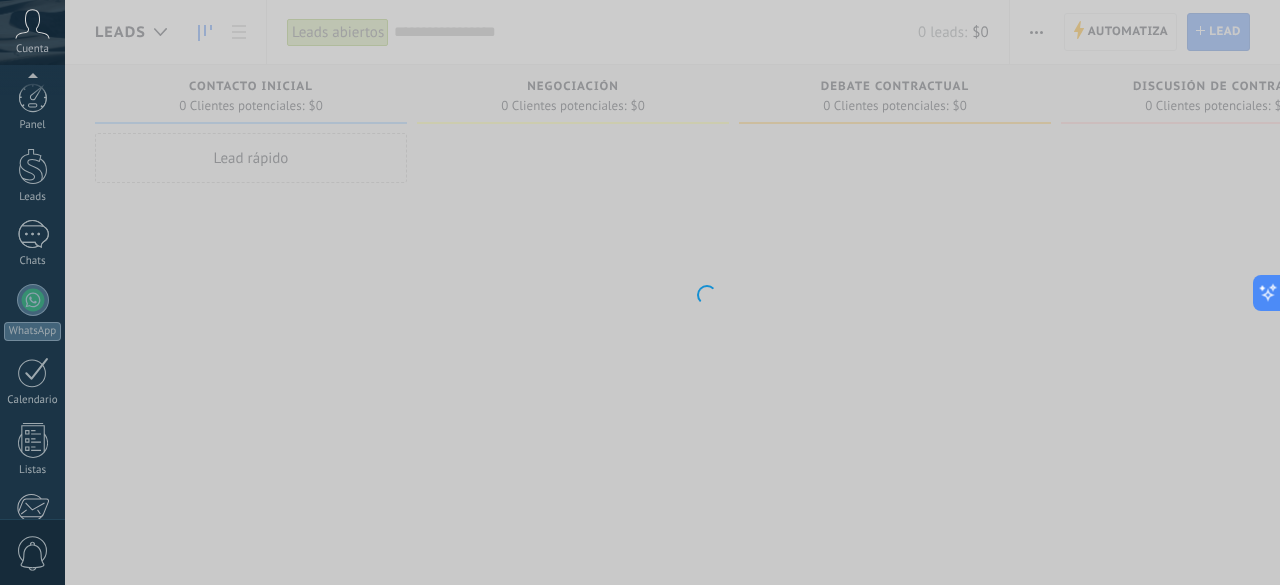 scroll, scrollTop: 245, scrollLeft: 0, axis: vertical 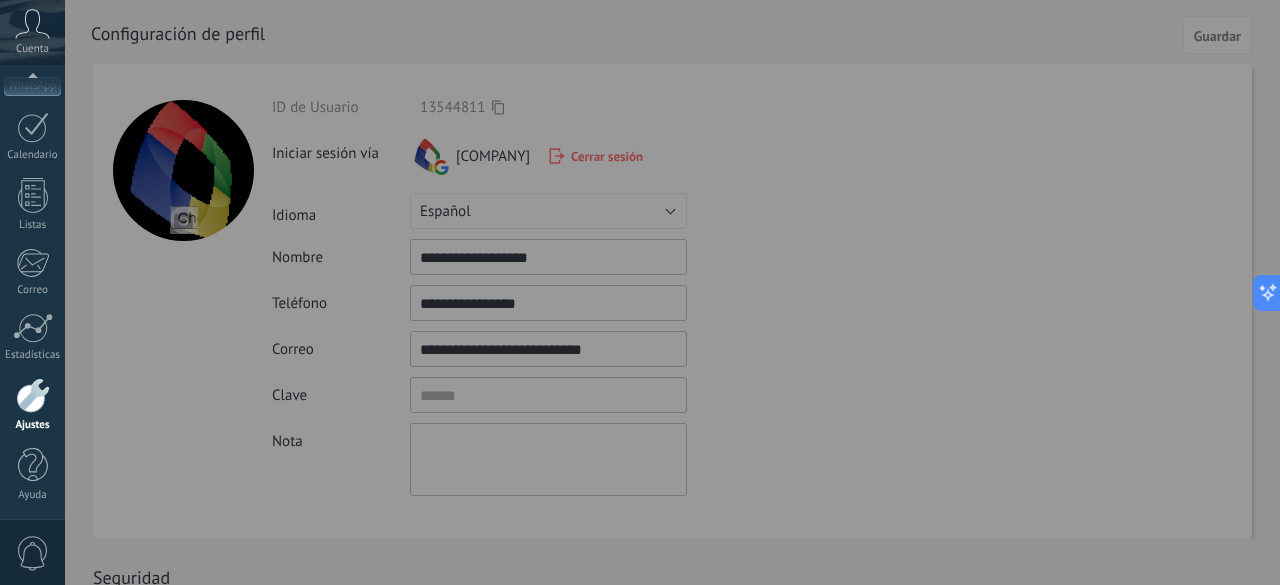 click at bounding box center [705, 292] 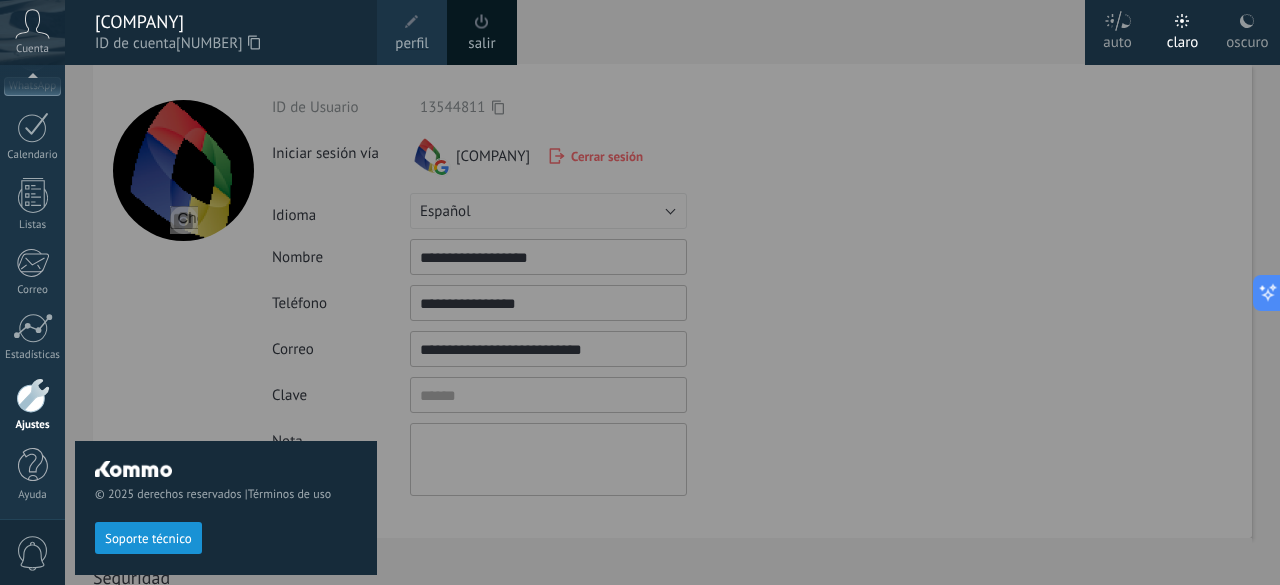 click at bounding box center [705, 292] 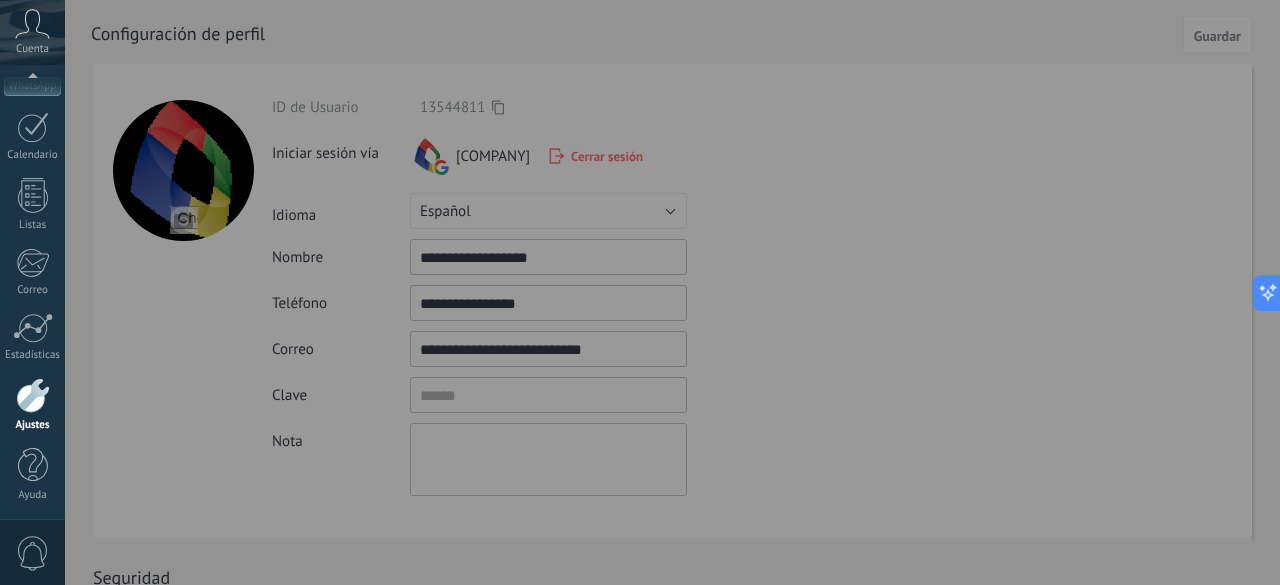 click at bounding box center (705, 292) 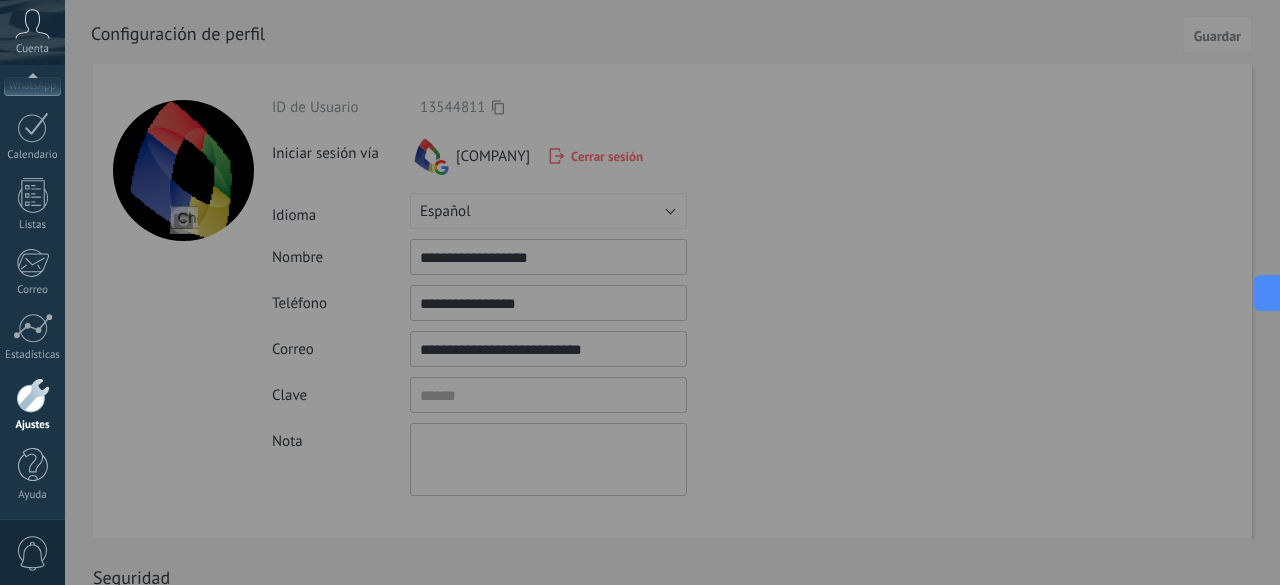 drag, startPoint x: 548, startPoint y: 361, endPoint x: 553, endPoint y: 313, distance: 48.259712 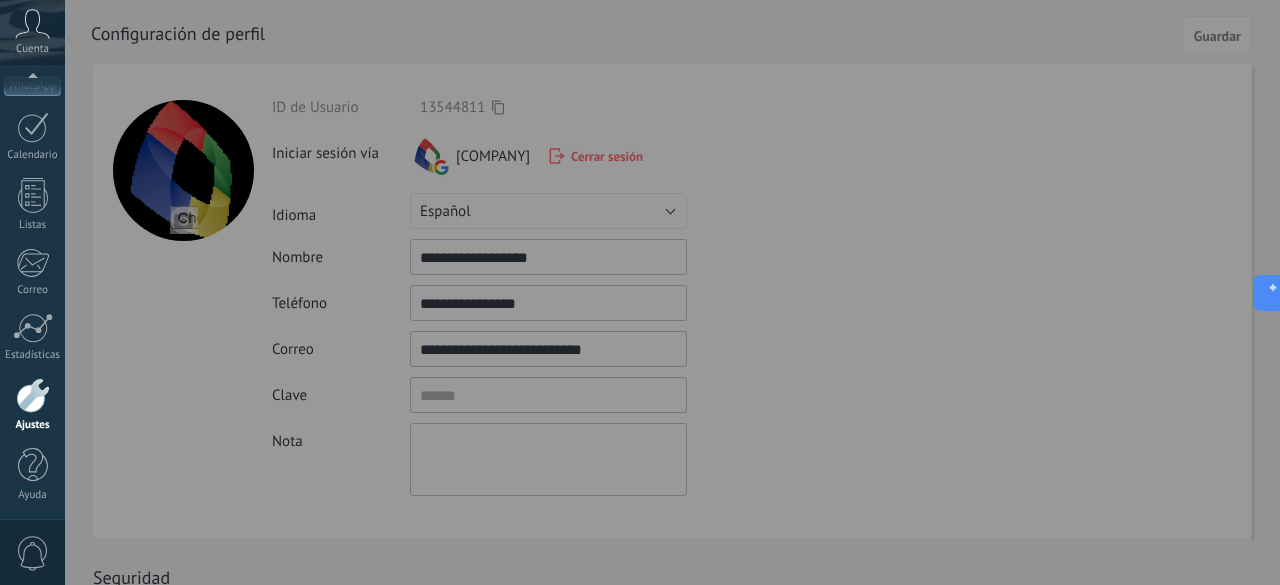 click at bounding box center (705, 292) 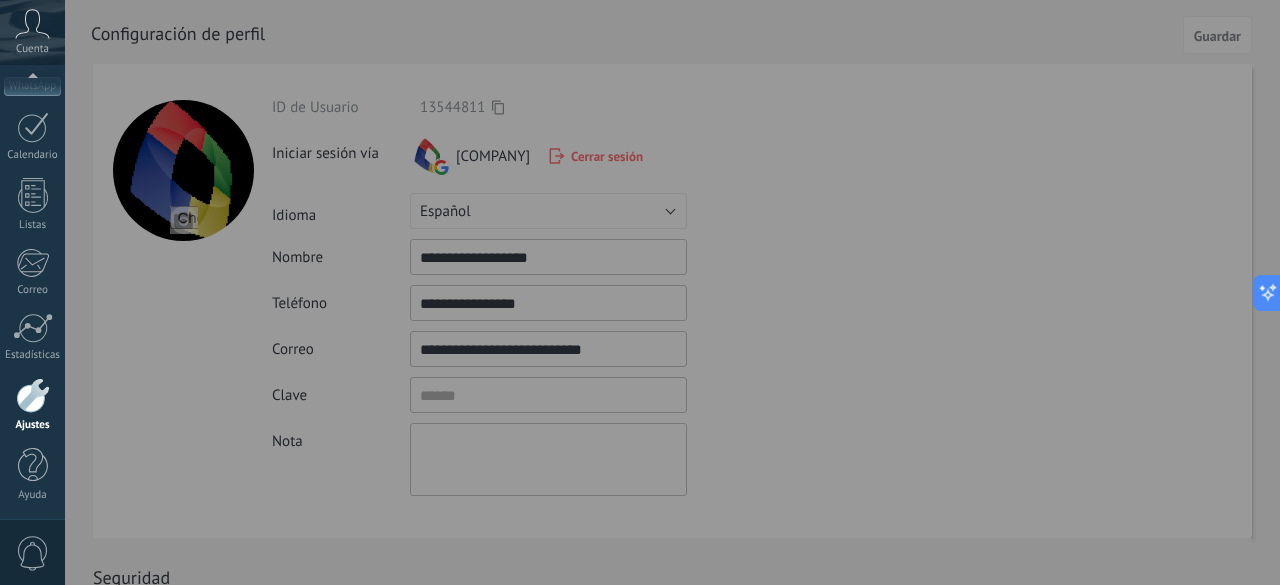 click at bounding box center (705, 292) 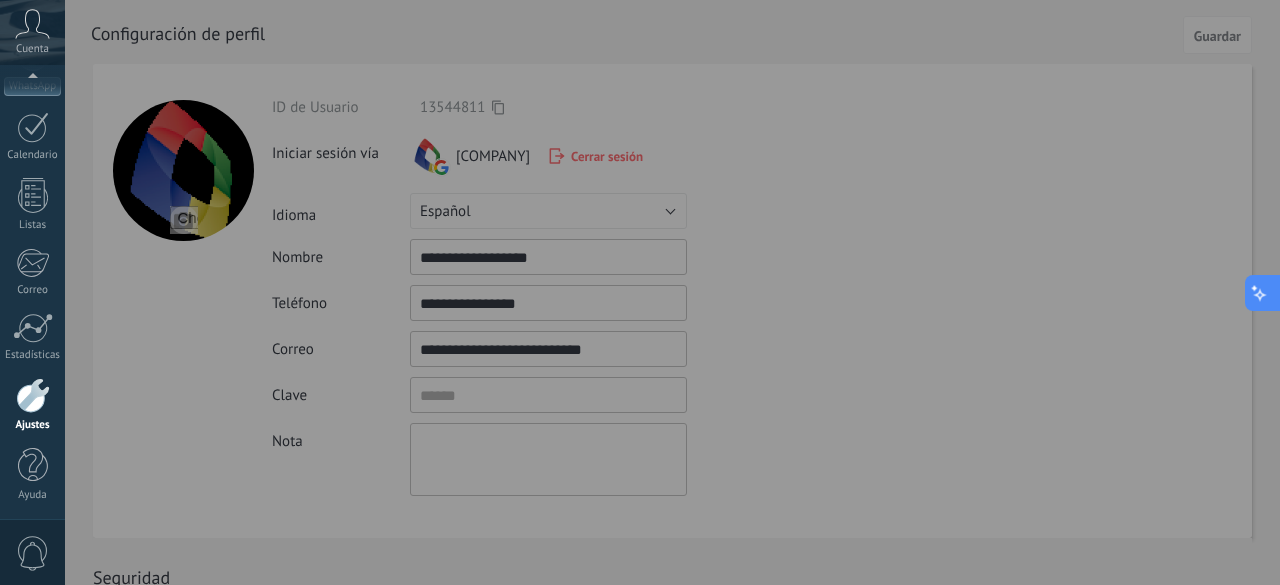 click 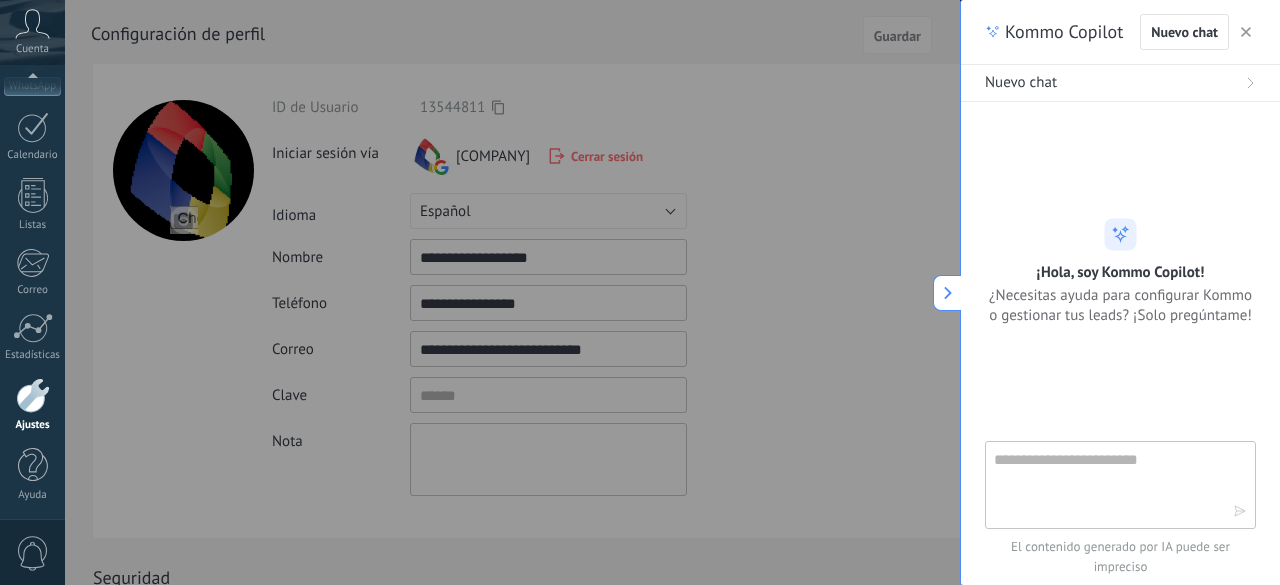 click at bounding box center [1246, 32] 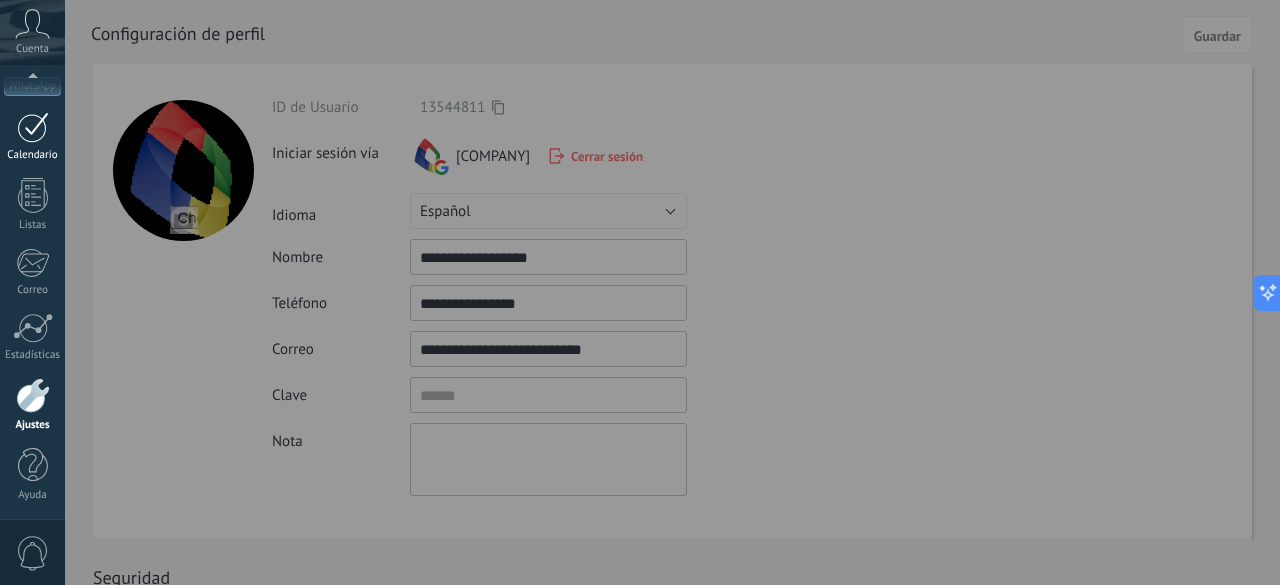 scroll, scrollTop: 234, scrollLeft: 0, axis: vertical 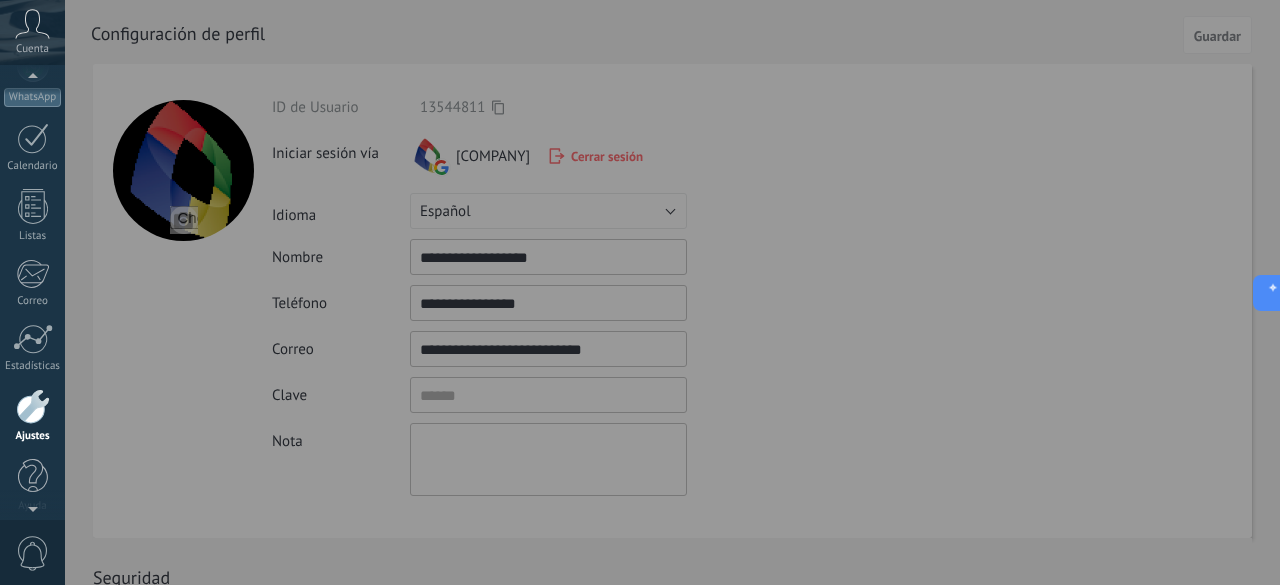 click at bounding box center [705, 292] 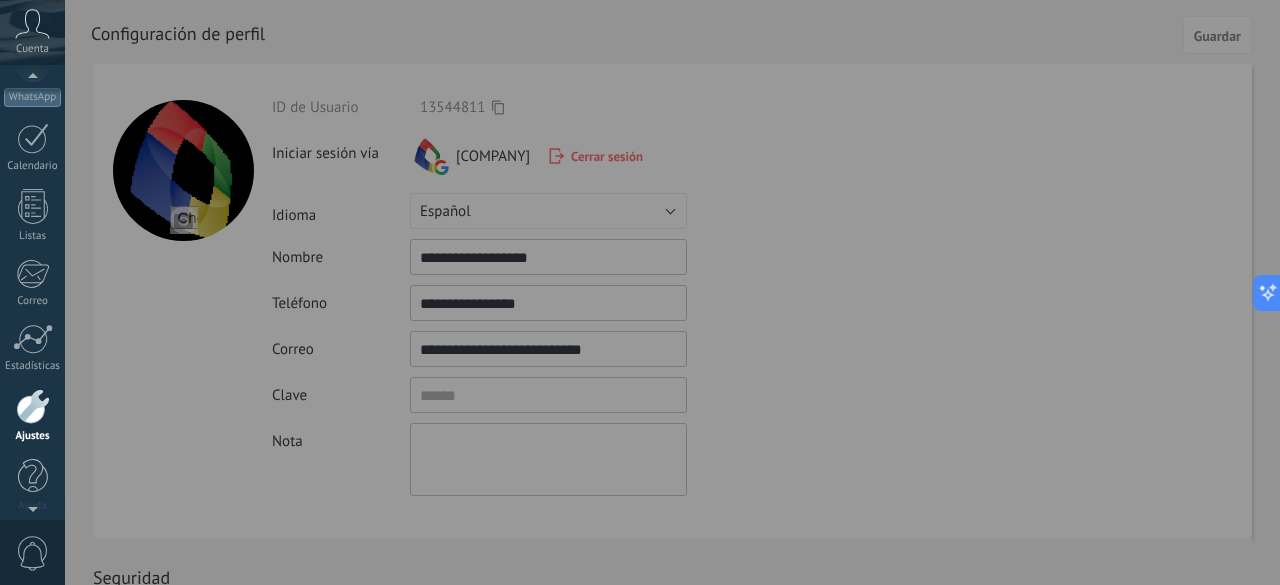 scroll, scrollTop: 245, scrollLeft: 0, axis: vertical 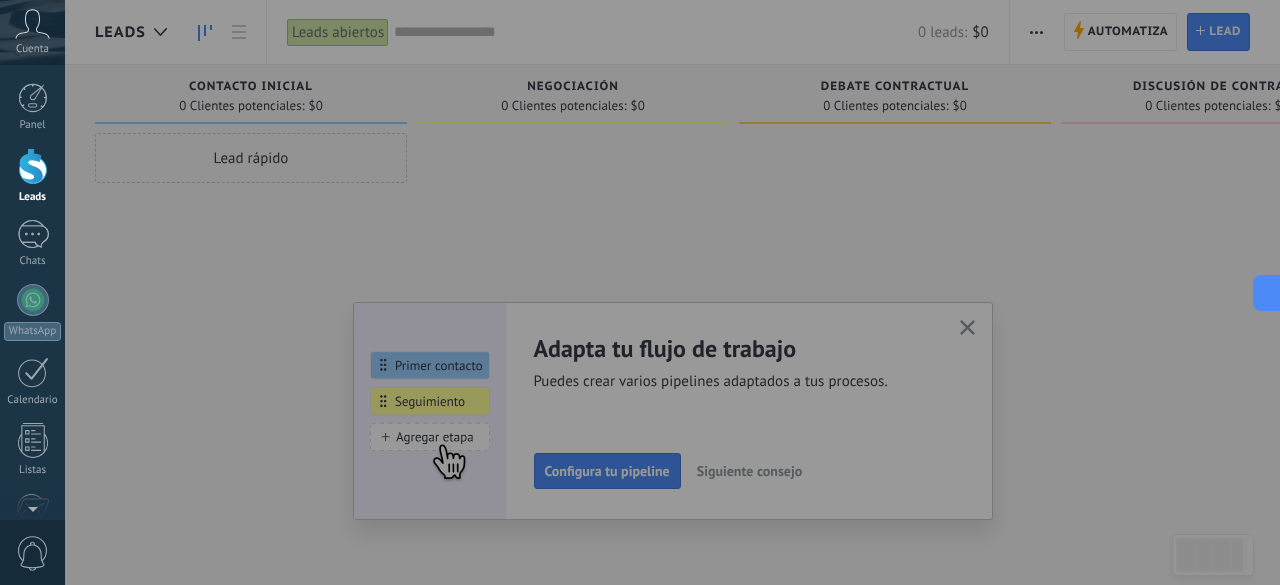click at bounding box center (705, 292) 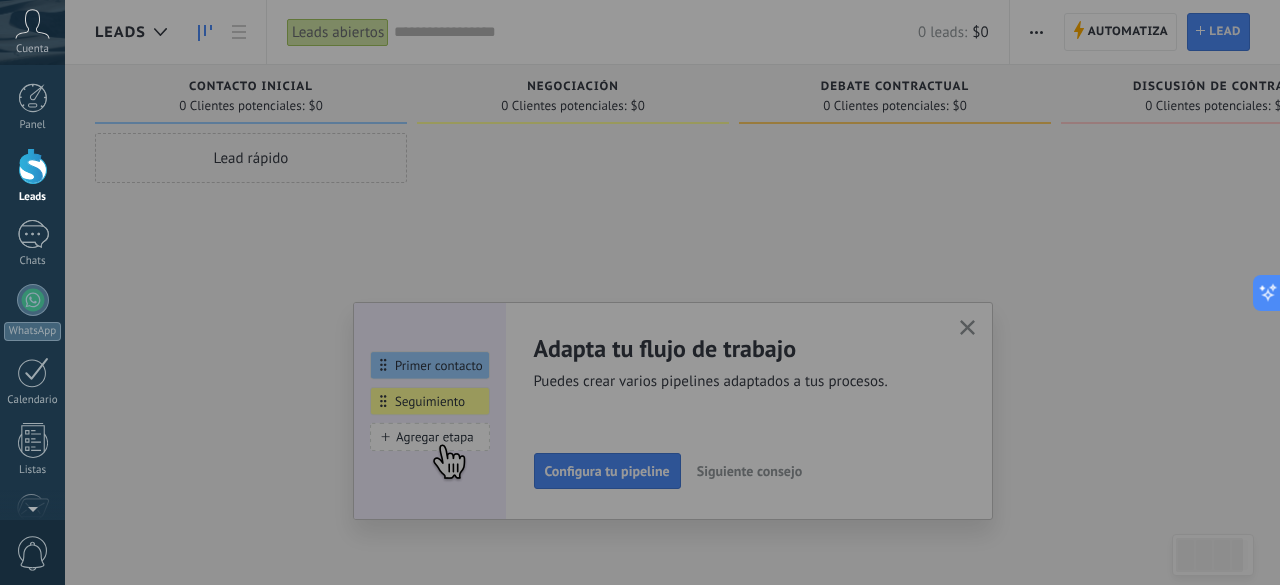 click at bounding box center [705, 292] 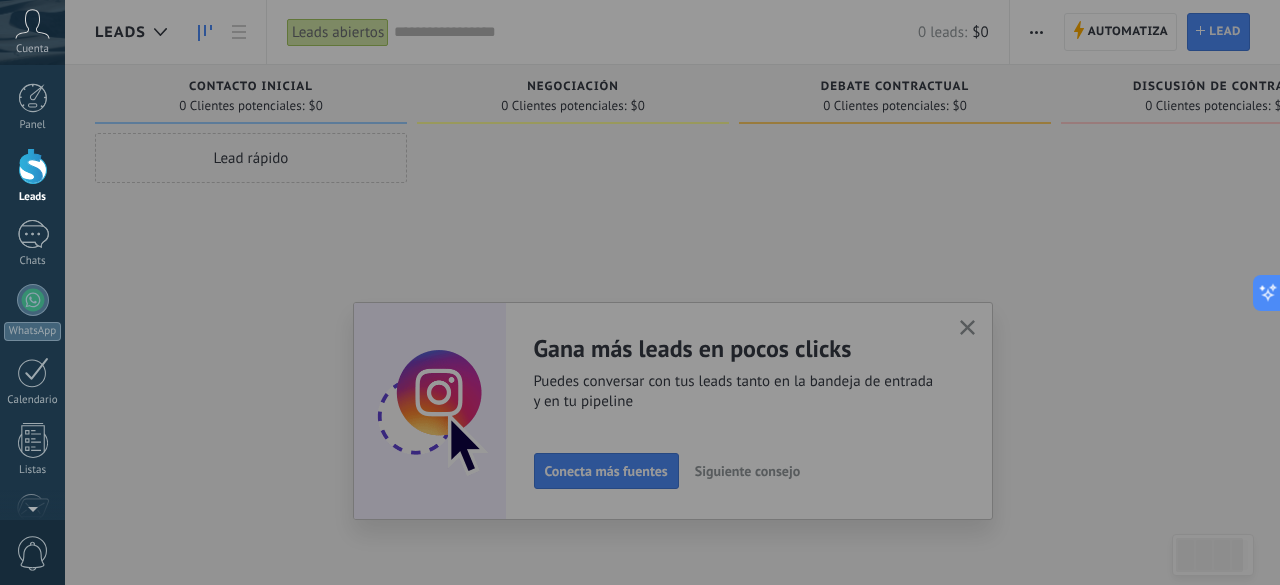click at bounding box center [705, 292] 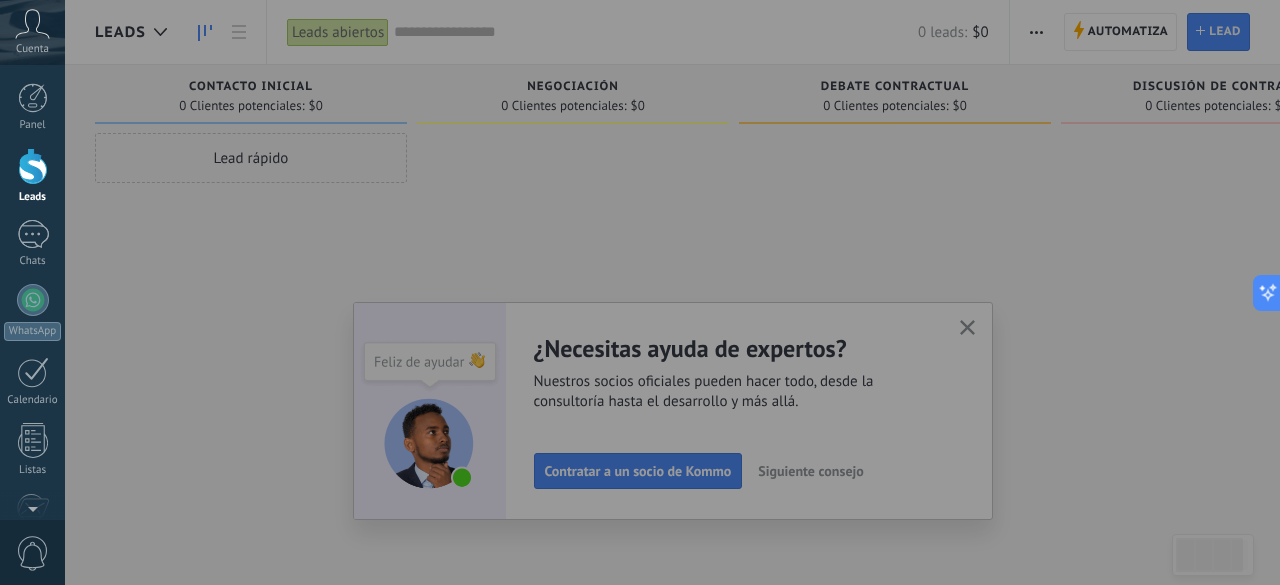 click at bounding box center [705, 292] 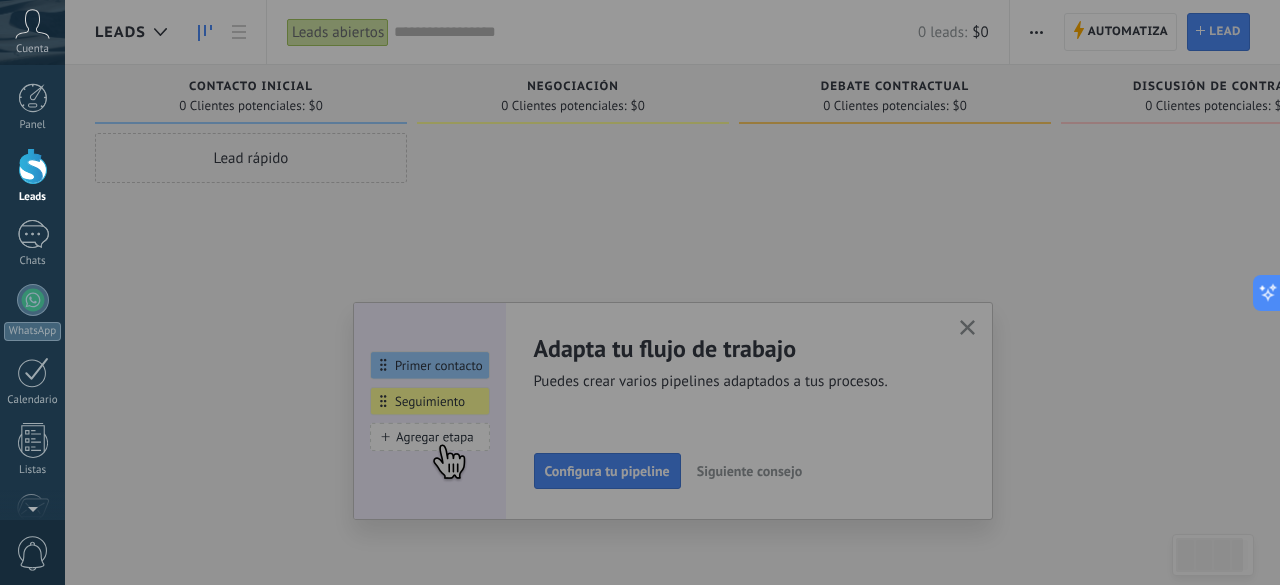click at bounding box center (705, 292) 